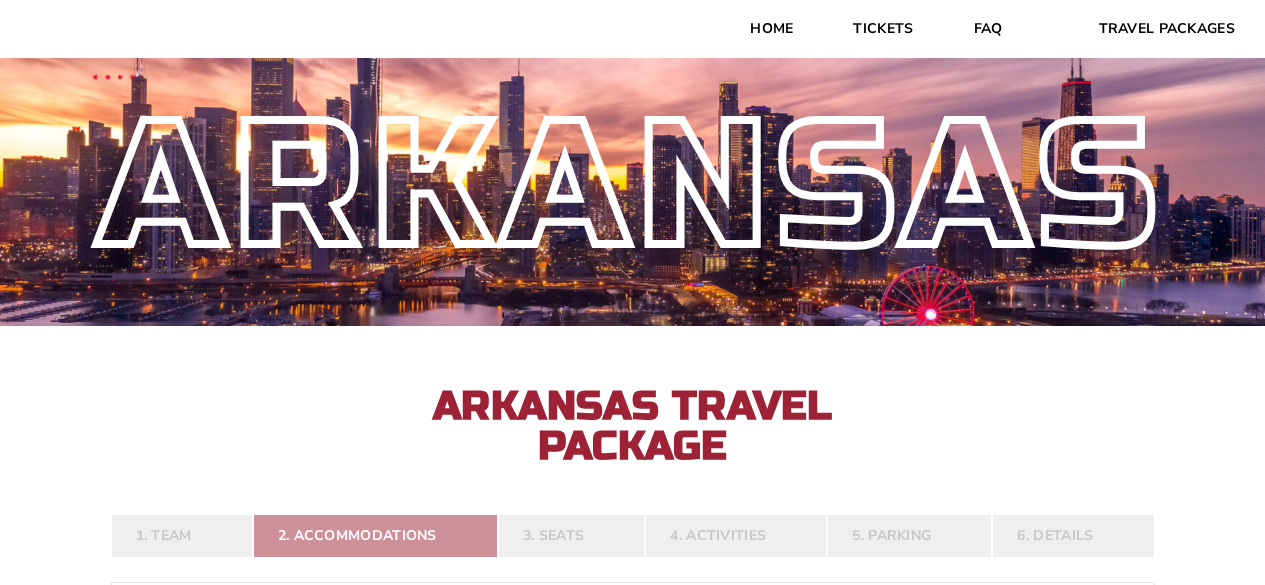 scroll, scrollTop: 0, scrollLeft: 0, axis: both 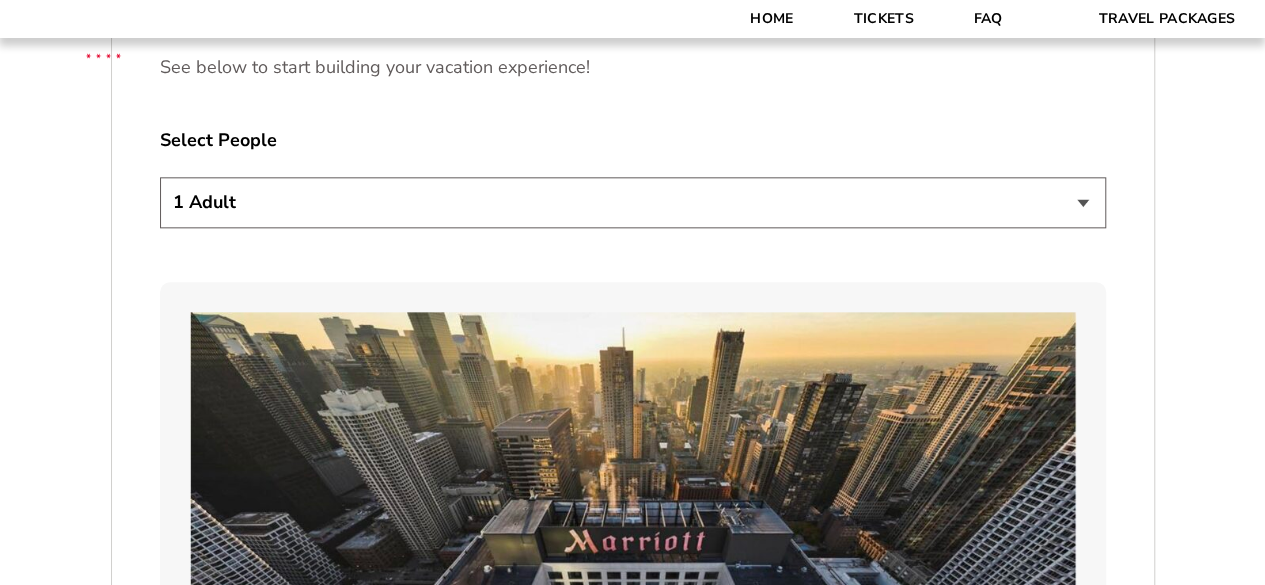 click on "1 Adult
2 Adults
3 Adults
4 Adults
2 Adults + 1 Child
2 Adults + 2 Children
2 Adults + 3 Children" at bounding box center [633, 202] 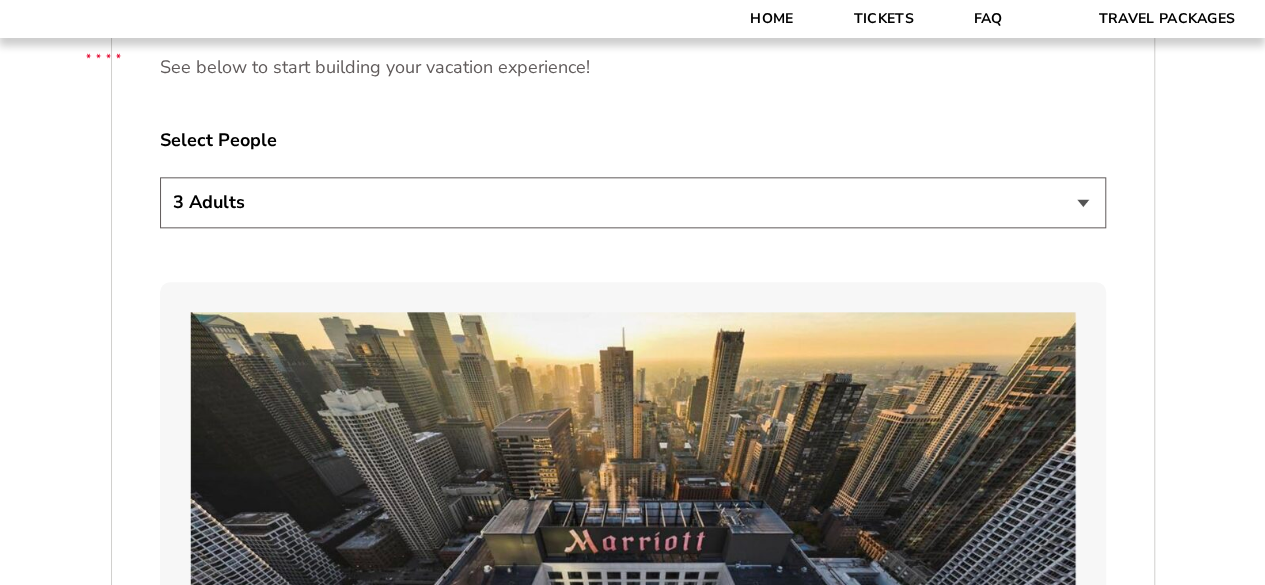 click on "1 Adult
2 Adults
3 Adults
4 Adults
2 Adults + 1 Child
2 Adults + 2 Children
2 Adults + 3 Children" at bounding box center [633, 202] 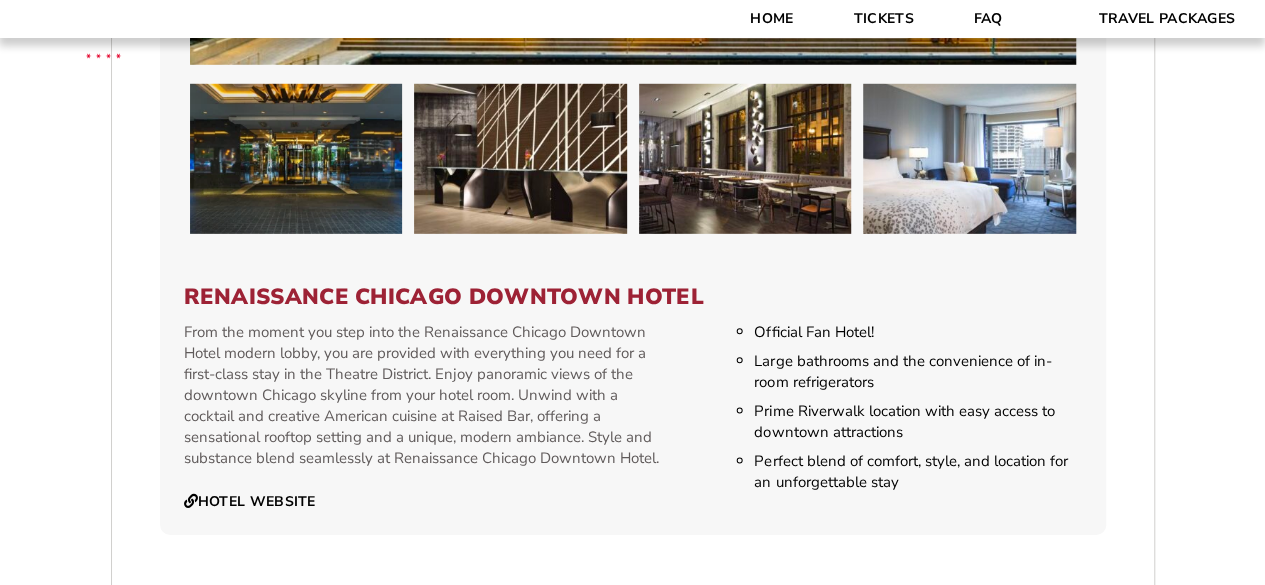 scroll, scrollTop: 2975, scrollLeft: 0, axis: vertical 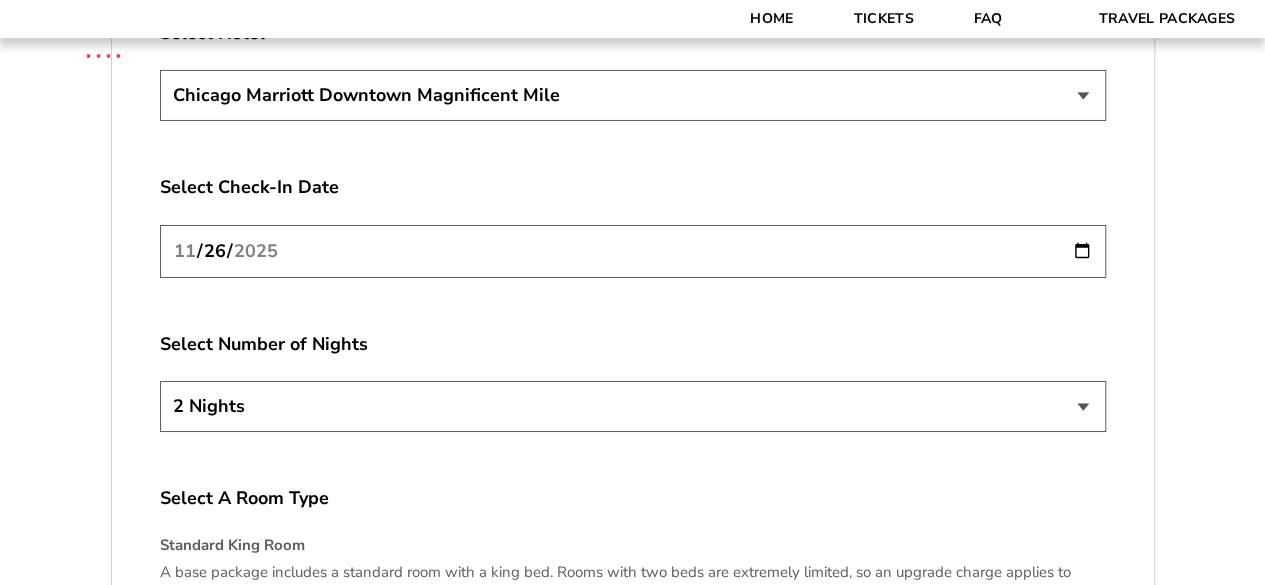 click on "2 Nights
3 Nights
4 Nights" at bounding box center [633, 406] 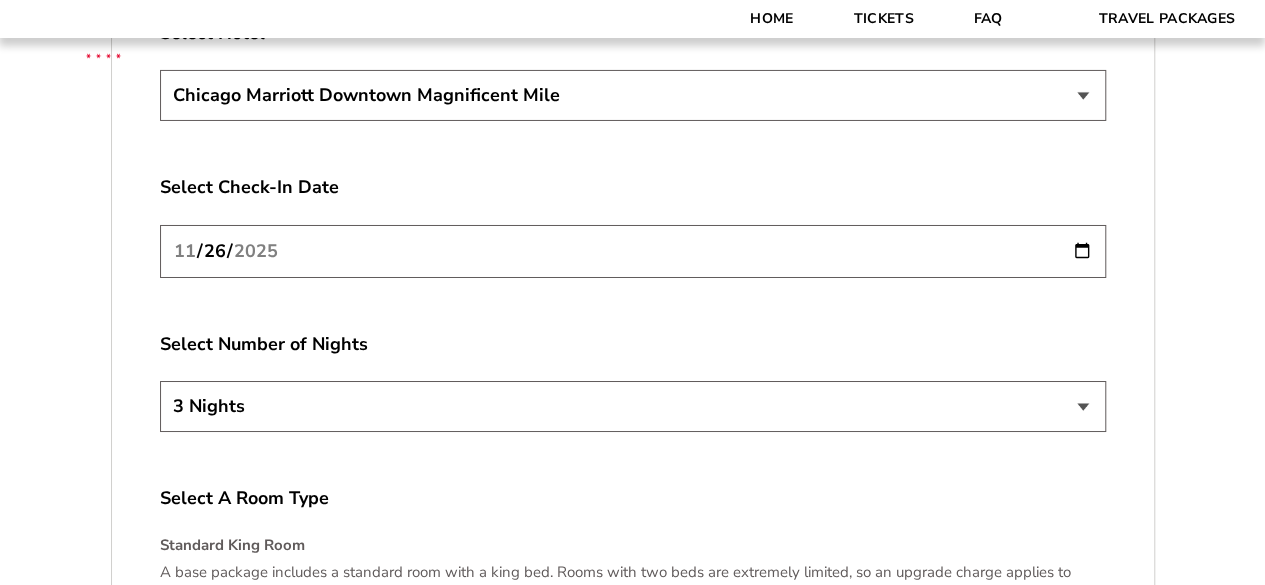 click on "2 Nights
3 Nights
4 Nights" at bounding box center (633, 406) 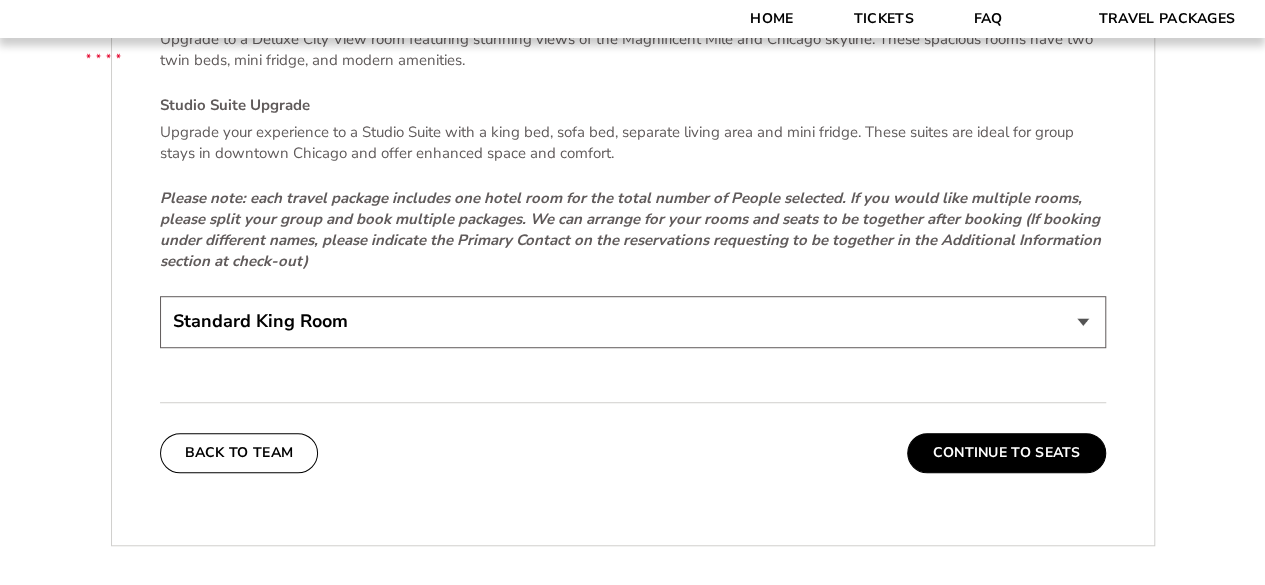 scroll, scrollTop: 4308, scrollLeft: 0, axis: vertical 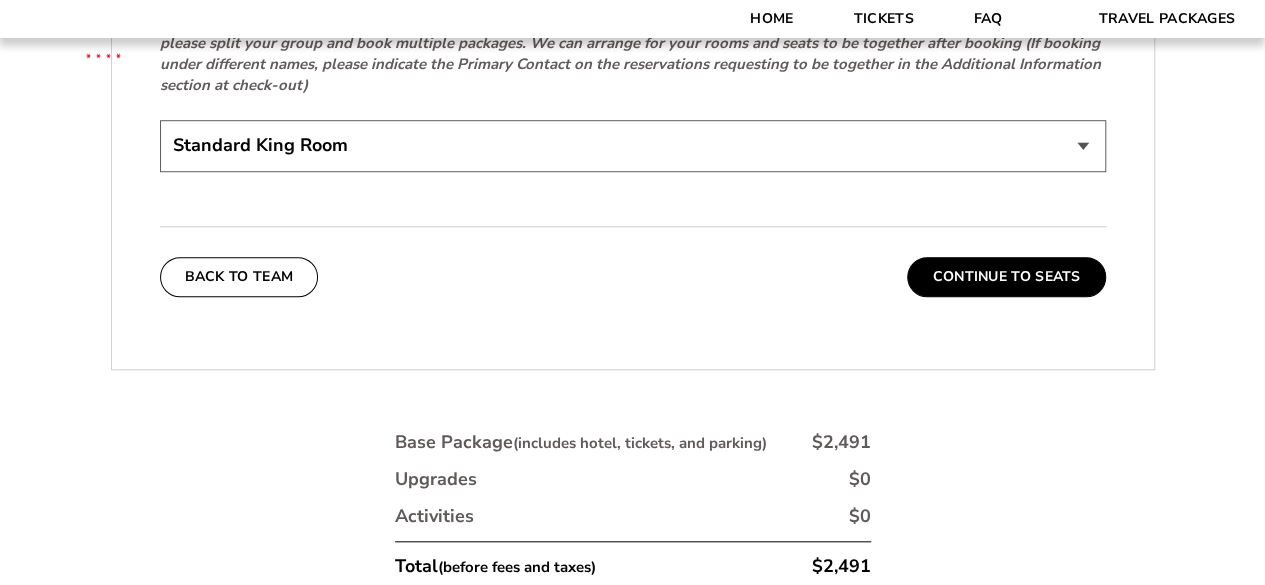 click on "Standard King Room  Standard Room - Two Beds Upgrade (+$30 per night) Deluxe City View King Upgrade (+$50 per night) Deluxe City View - Two Beds Upgrade (+$80 per night) Studio Suite Upgrade (+$185 per night)" at bounding box center [633, 145] 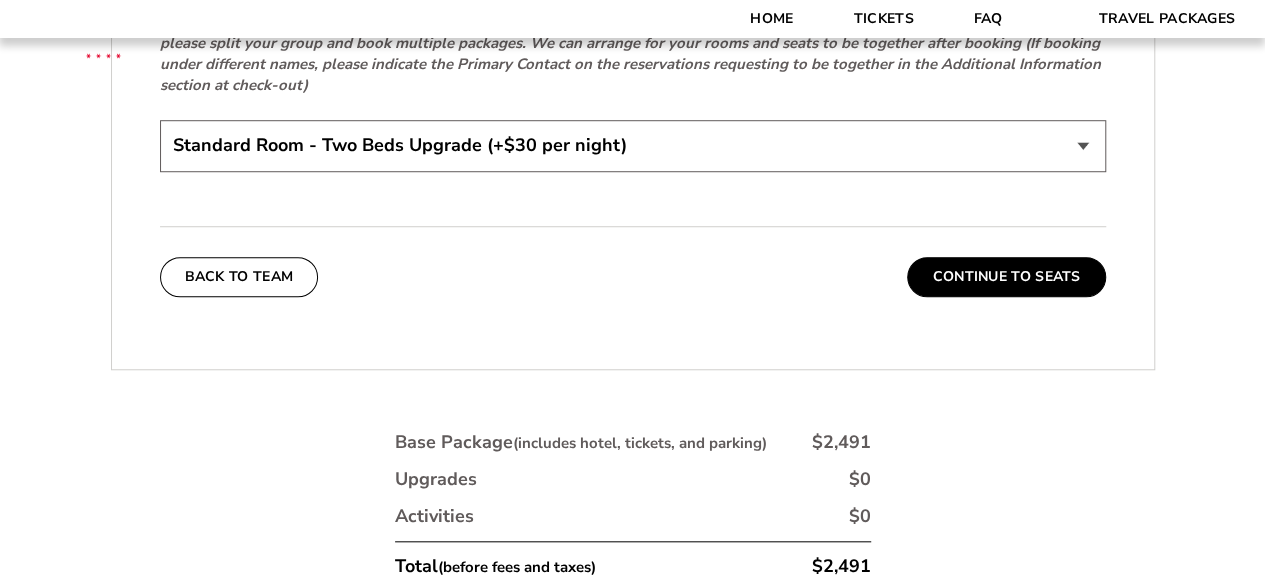 click on "Standard King Room  Standard Room - Two Beds Upgrade (+$30 per night) Deluxe City View King Upgrade (+$50 per night) Deluxe City View - Two Beds Upgrade (+$80 per night) Studio Suite Upgrade (+$185 per night)" at bounding box center [633, 145] 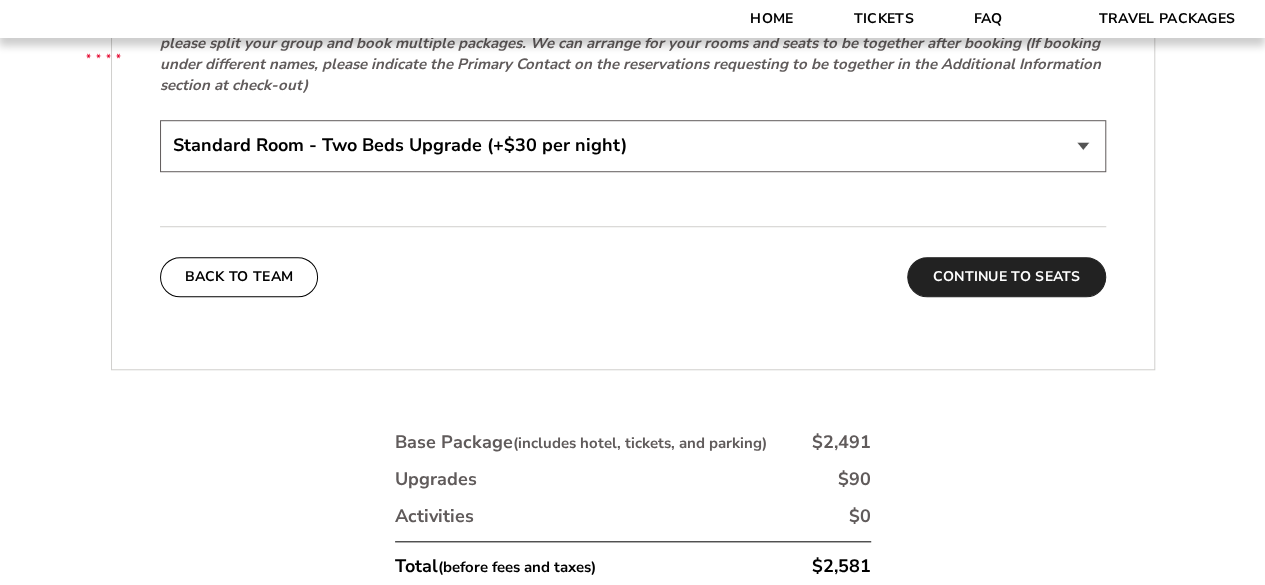 click on "Continue To Seats" at bounding box center [1006, 277] 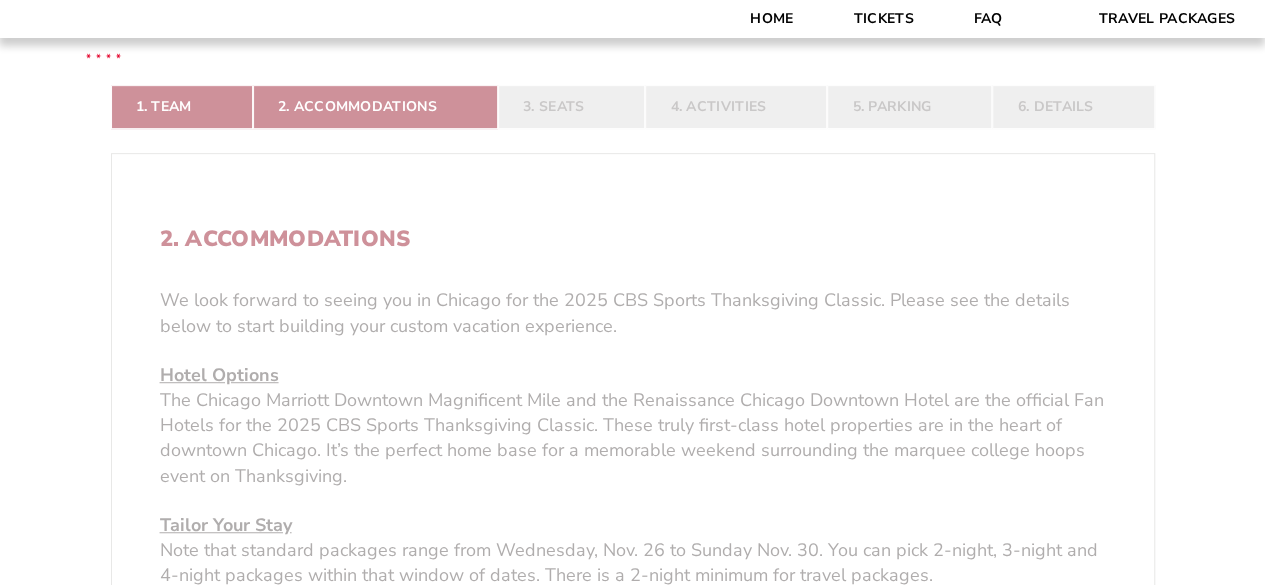 scroll, scrollTop: 276, scrollLeft: 0, axis: vertical 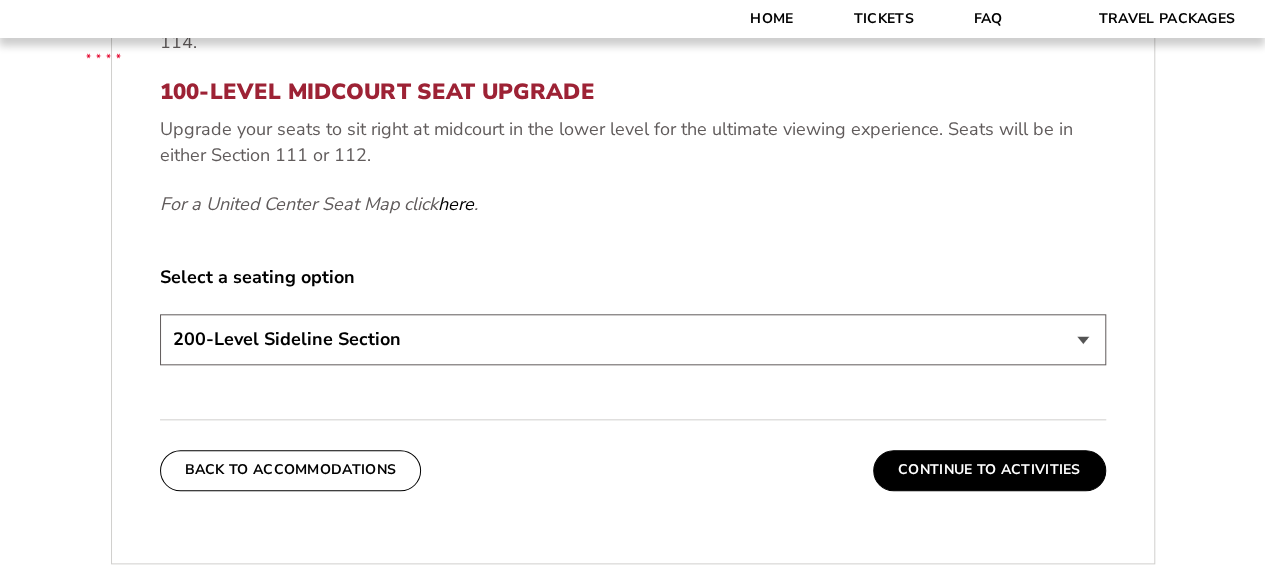 click on "200-Level Sideline Section
100-Level Corner Seat Upgrade (+$80 per person)
100-Level Midcourt Seat Upgrade (+$195 per person)" at bounding box center (633, 339) 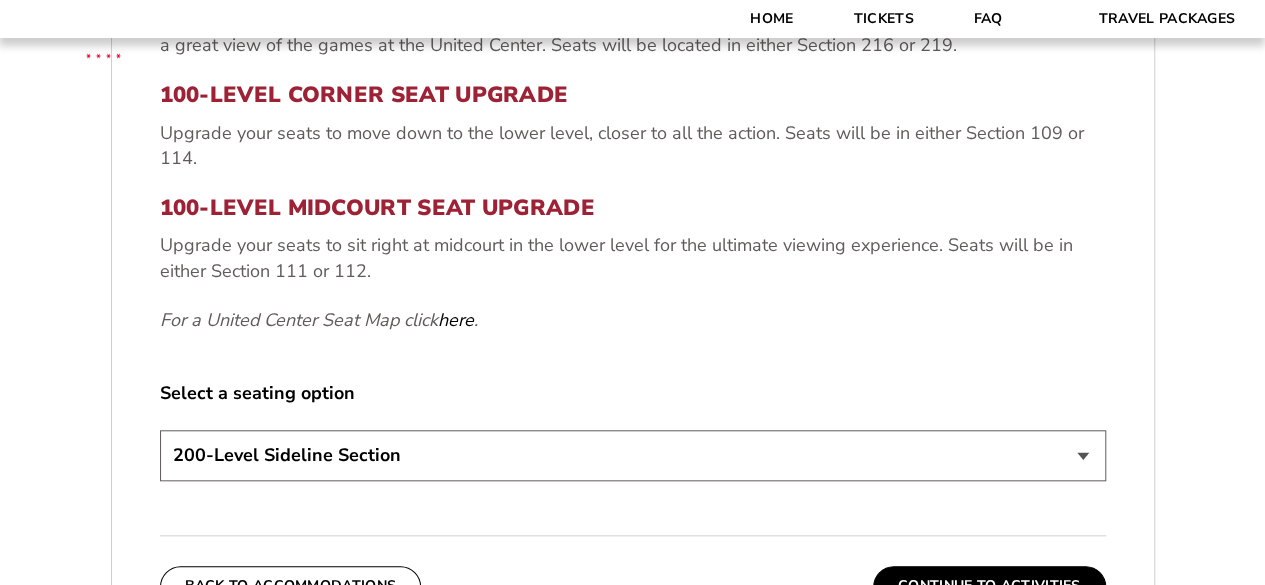 scroll, scrollTop: 764, scrollLeft: 0, axis: vertical 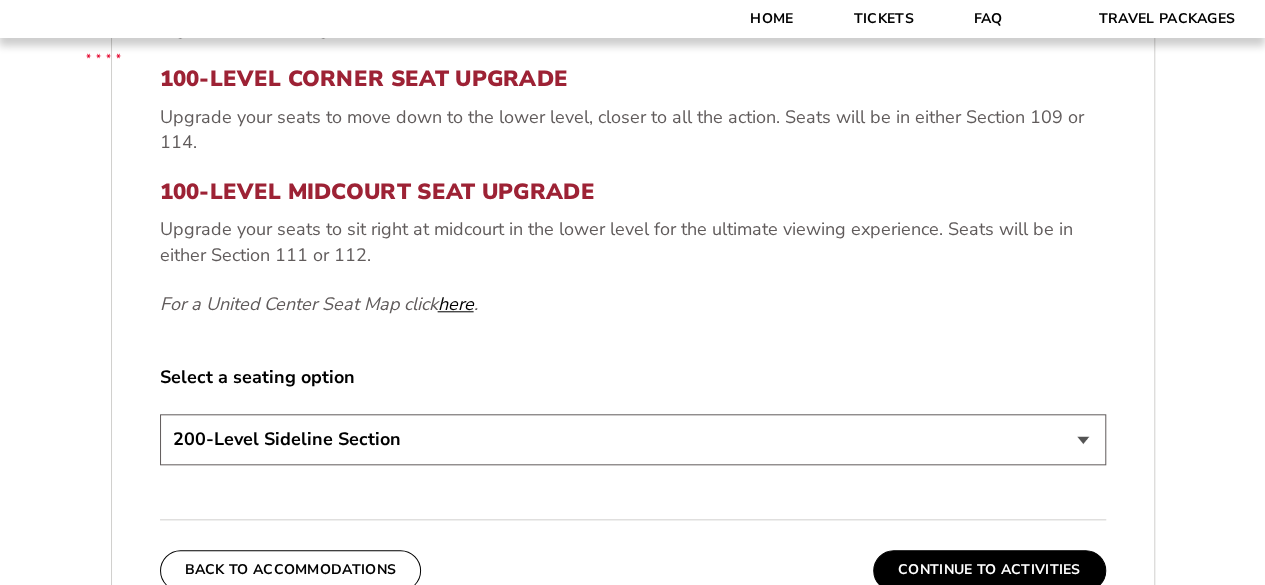 click on "here" at bounding box center [456, 304] 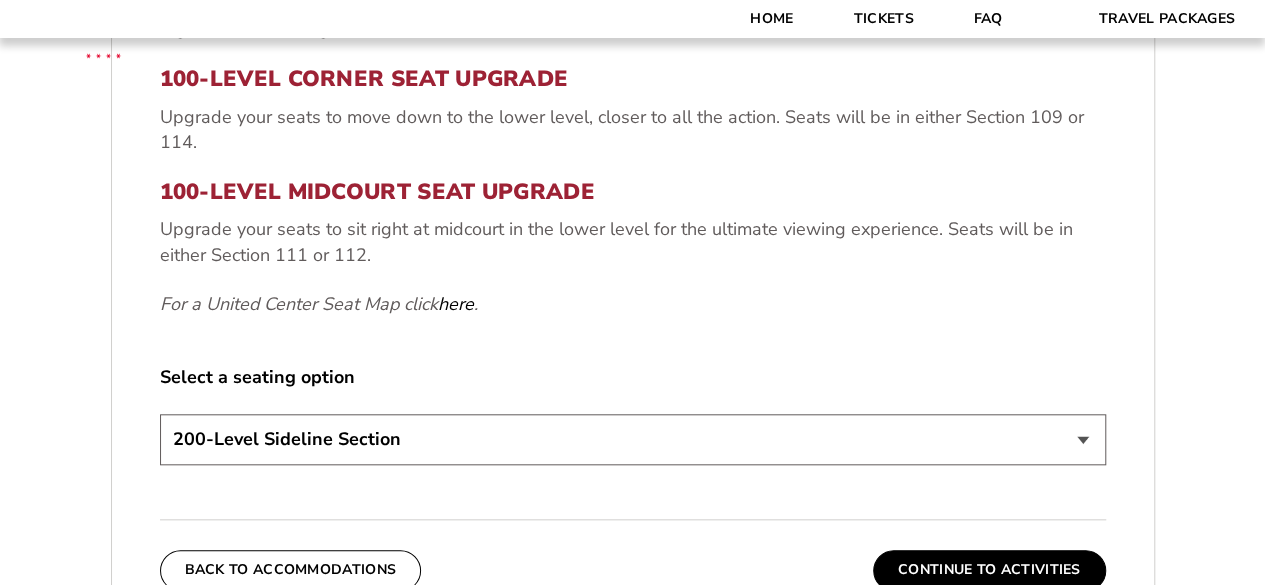 click on "200-Level Sideline Section
100-Level Corner Seat Upgrade (+$80 per person)
100-Level Midcourt Seat Upgrade (+$195 per person)" at bounding box center (633, 439) 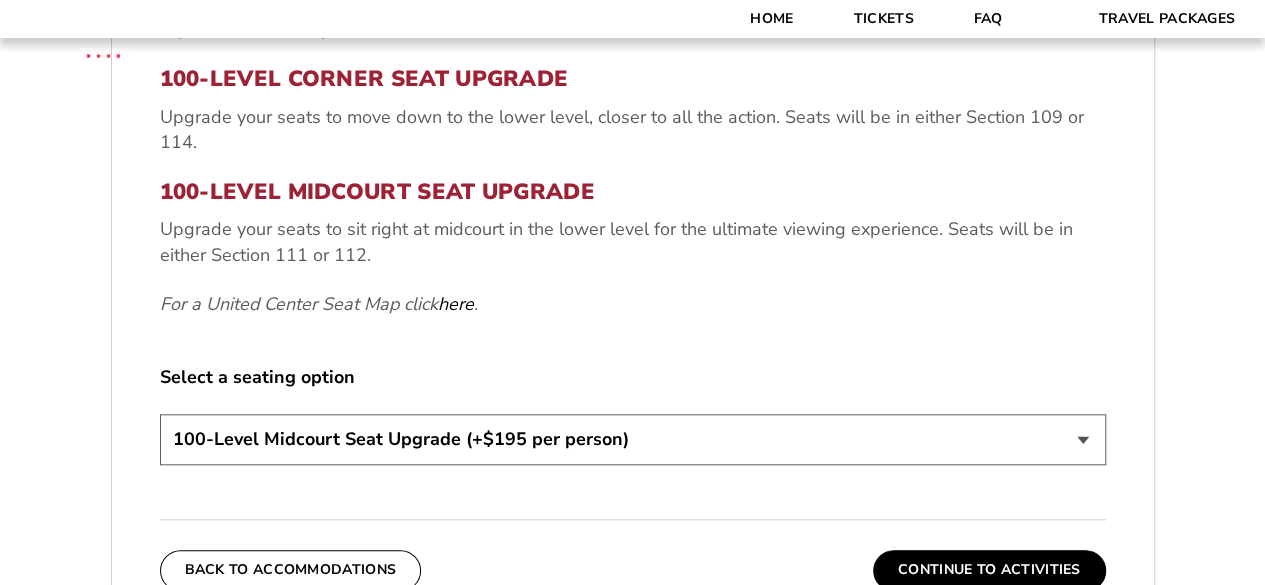 click on "200-Level Sideline Section
100-Level Corner Seat Upgrade (+$80 per person)
100-Level Midcourt Seat Upgrade (+$195 per person)" at bounding box center [633, 439] 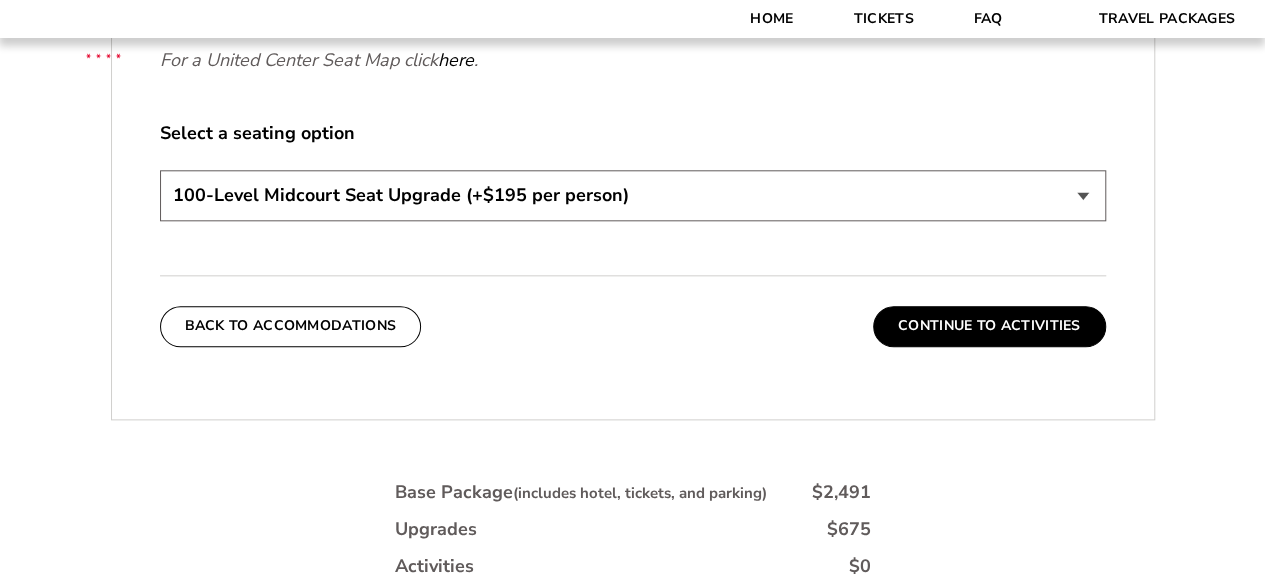 scroll, scrollTop: 1040, scrollLeft: 0, axis: vertical 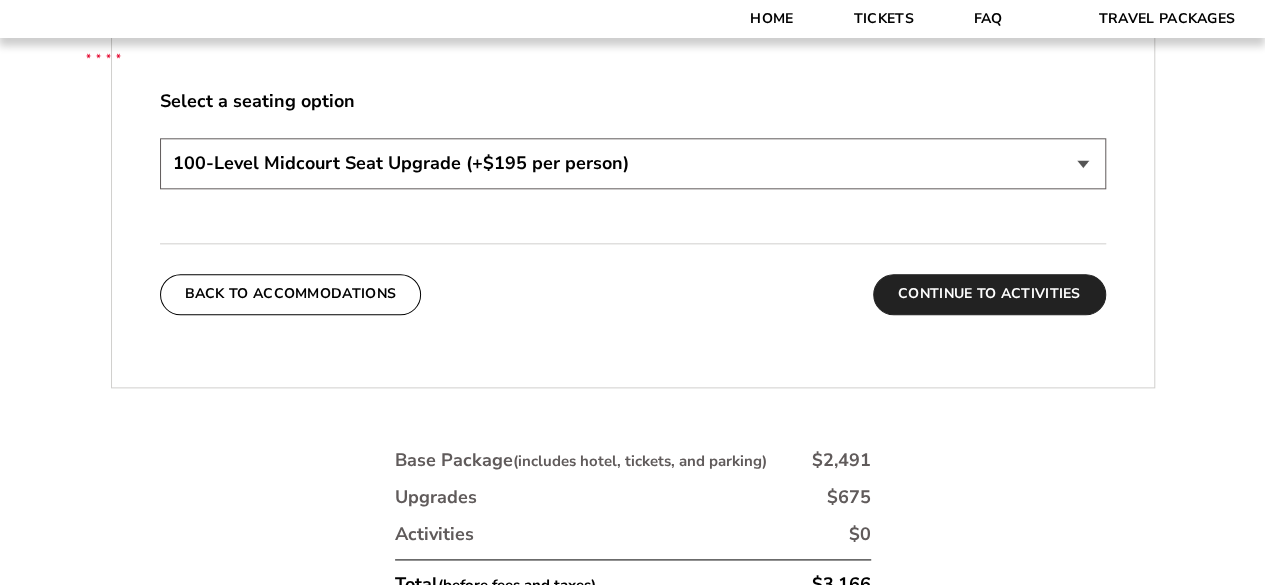 click on "Continue To Activities" at bounding box center [989, 294] 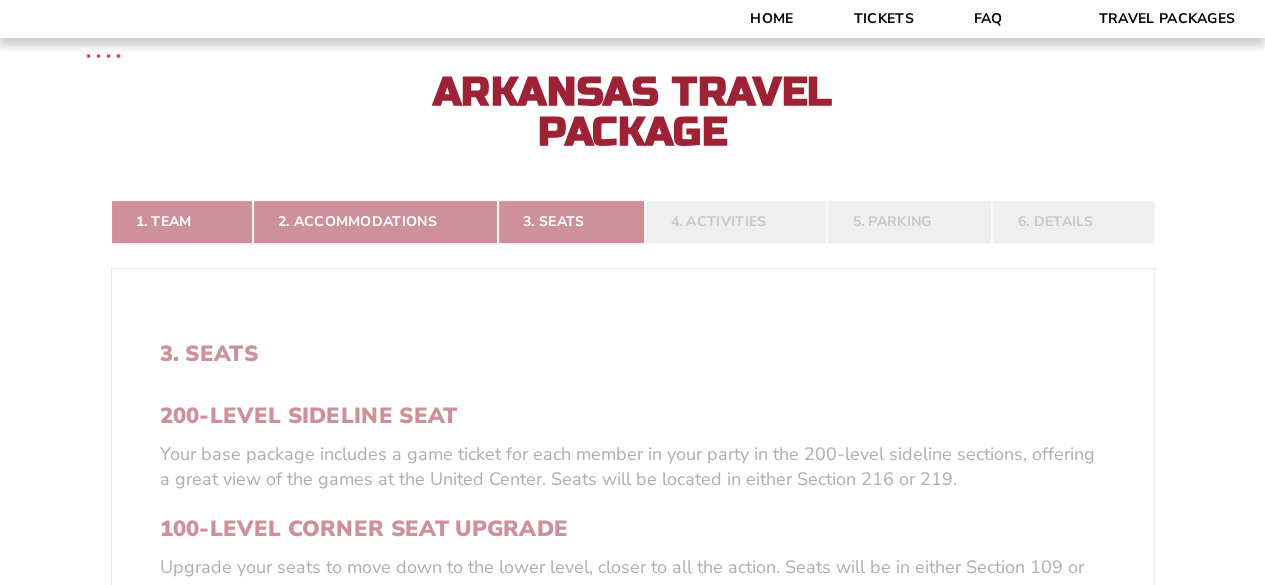 scroll, scrollTop: 276, scrollLeft: 0, axis: vertical 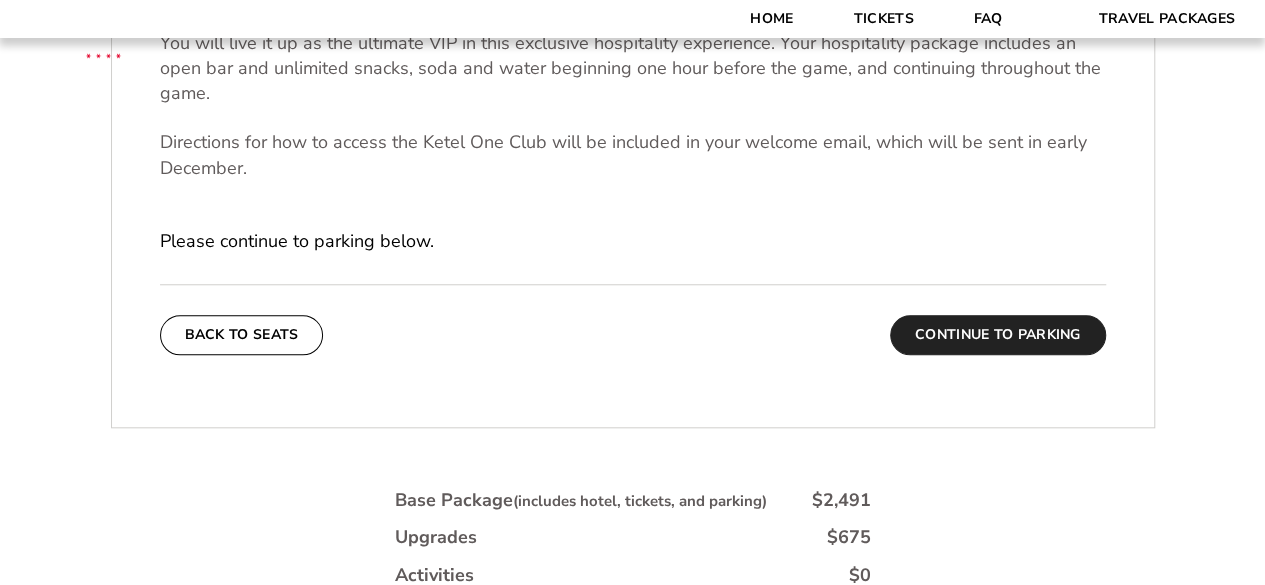 click on "Continue To Parking" at bounding box center (998, 335) 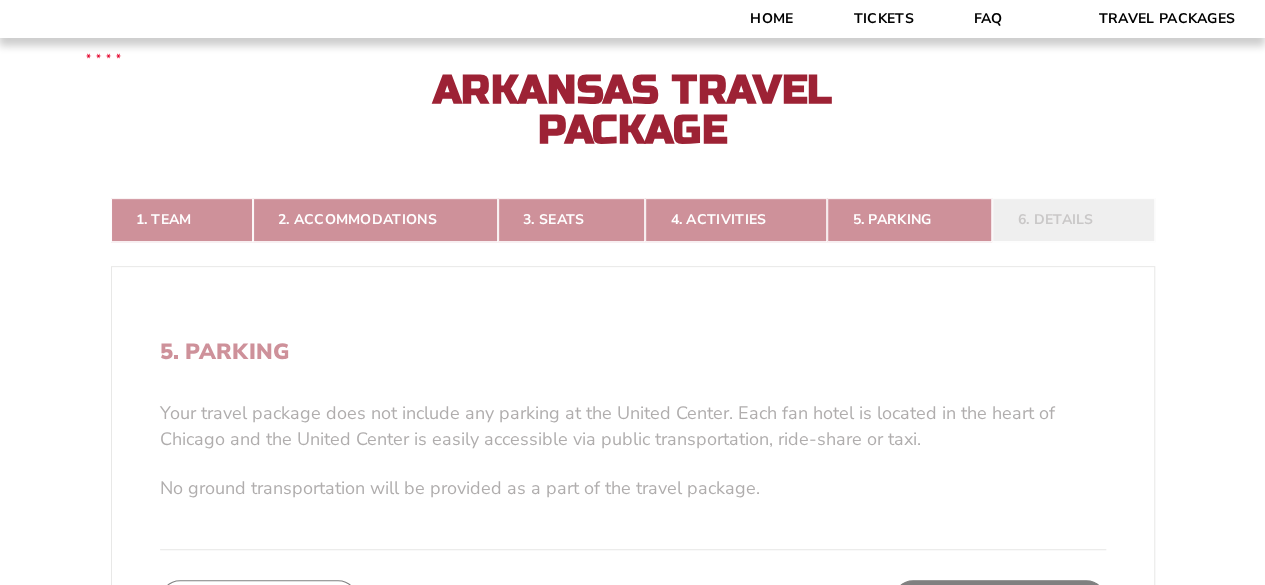scroll, scrollTop: 276, scrollLeft: 0, axis: vertical 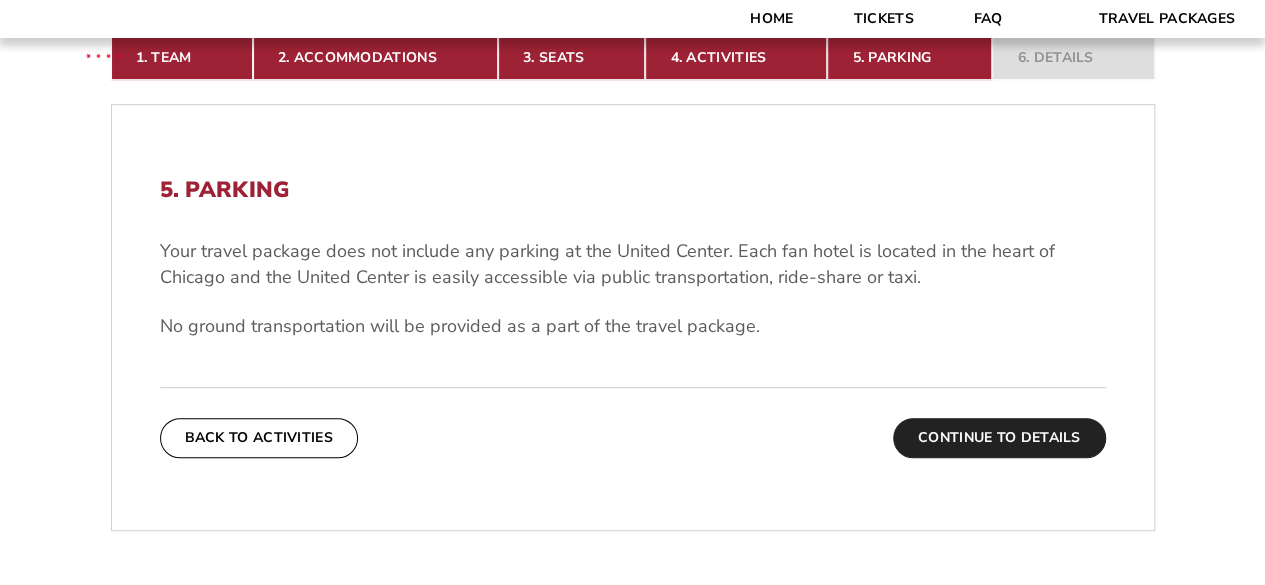 click on "Continue To Details" at bounding box center [999, 438] 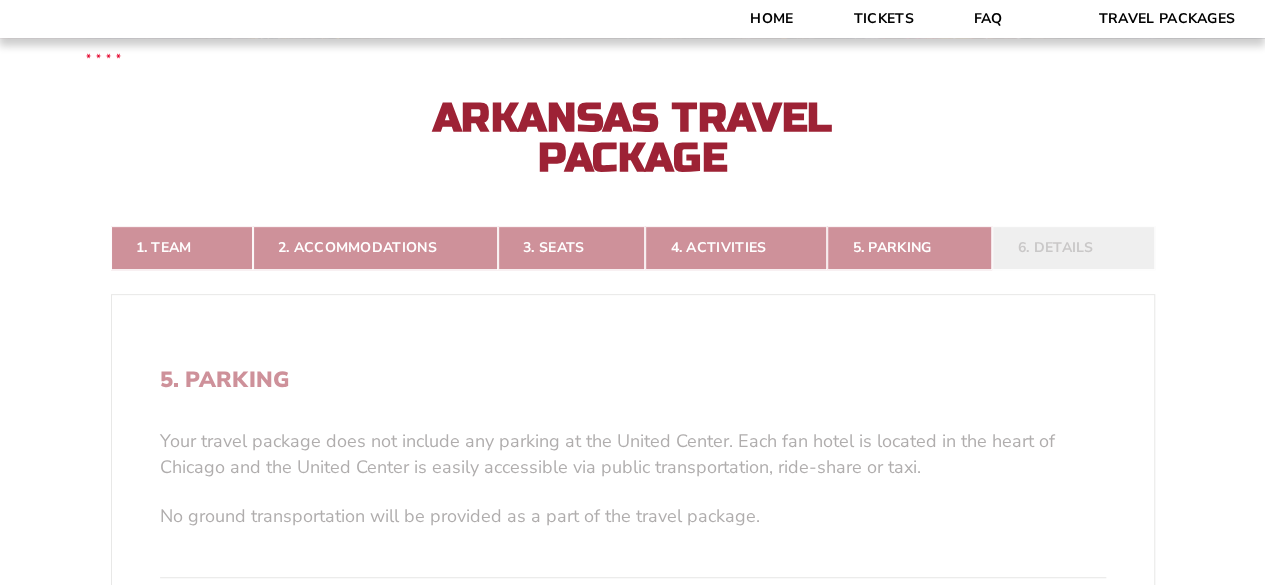 scroll, scrollTop: 276, scrollLeft: 0, axis: vertical 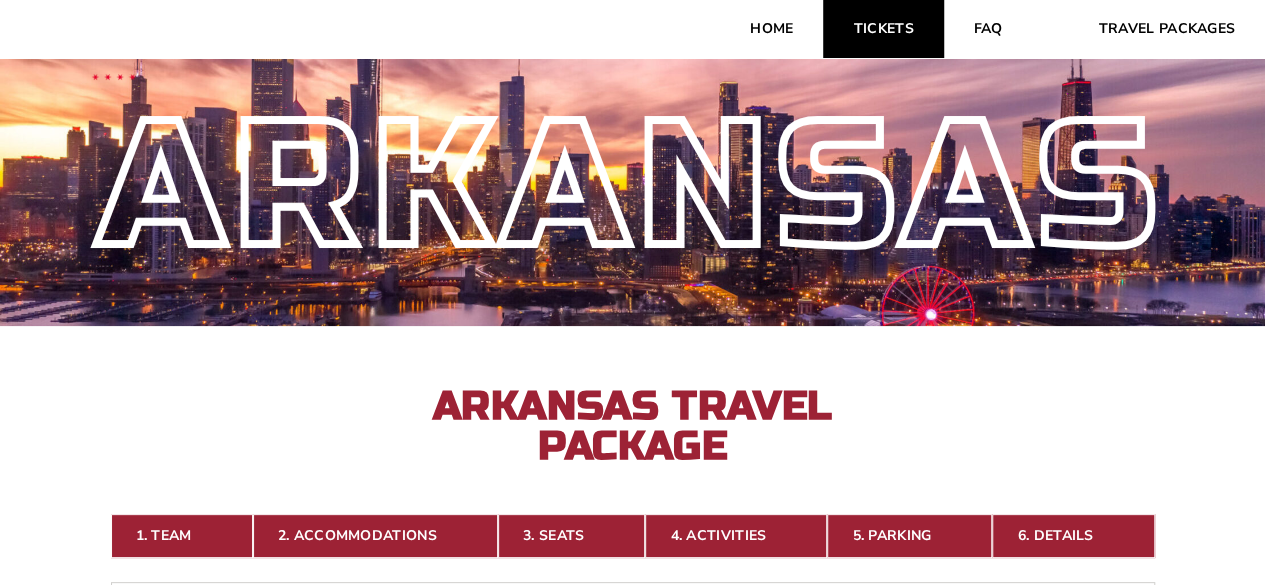click on "Tickets" at bounding box center (883, 29) 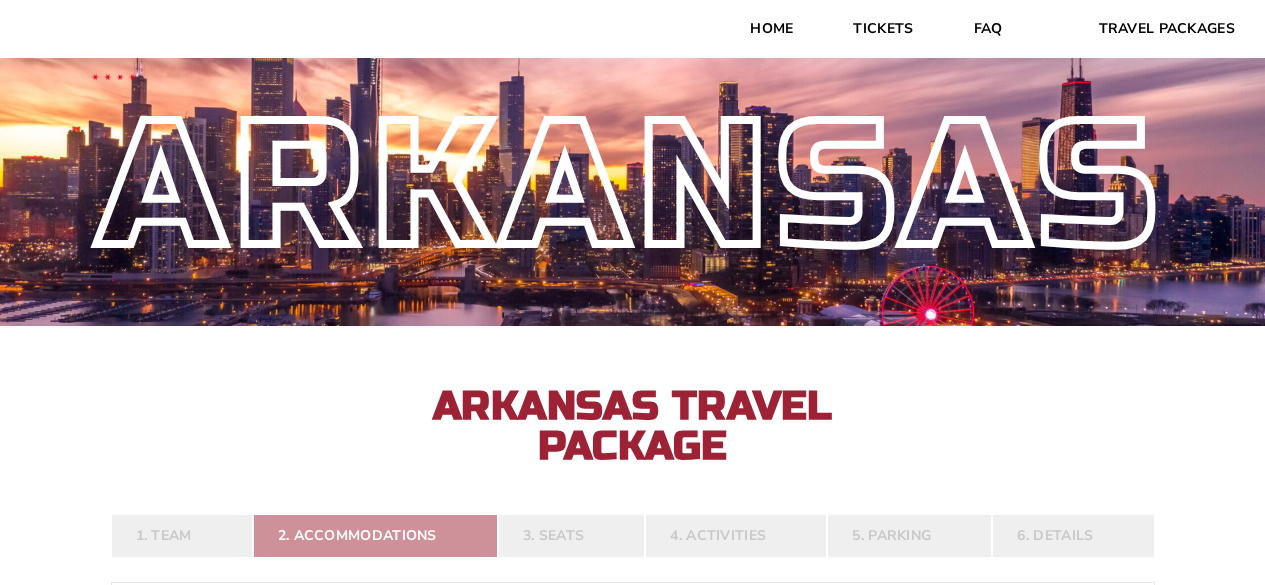 scroll, scrollTop: 0, scrollLeft: 0, axis: both 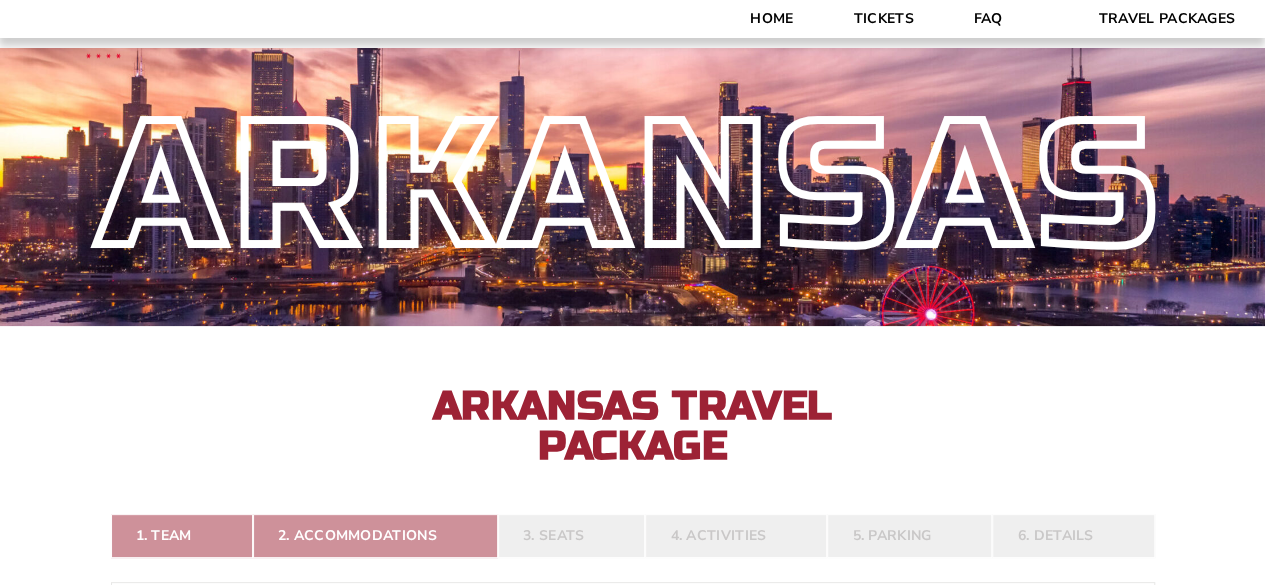 click on "Home
Tickets
FAQ
Travel Packages
Travel Packages
Home
Tickets
FAQ
Official Fan Travel Package
$ 0.00
[ORGANIZATION]
[ORGANIZATION] Travel Package
[ORGANIZATION]
[ORGANIZATION] Travel Package
1. Team" at bounding box center (632, 1357) 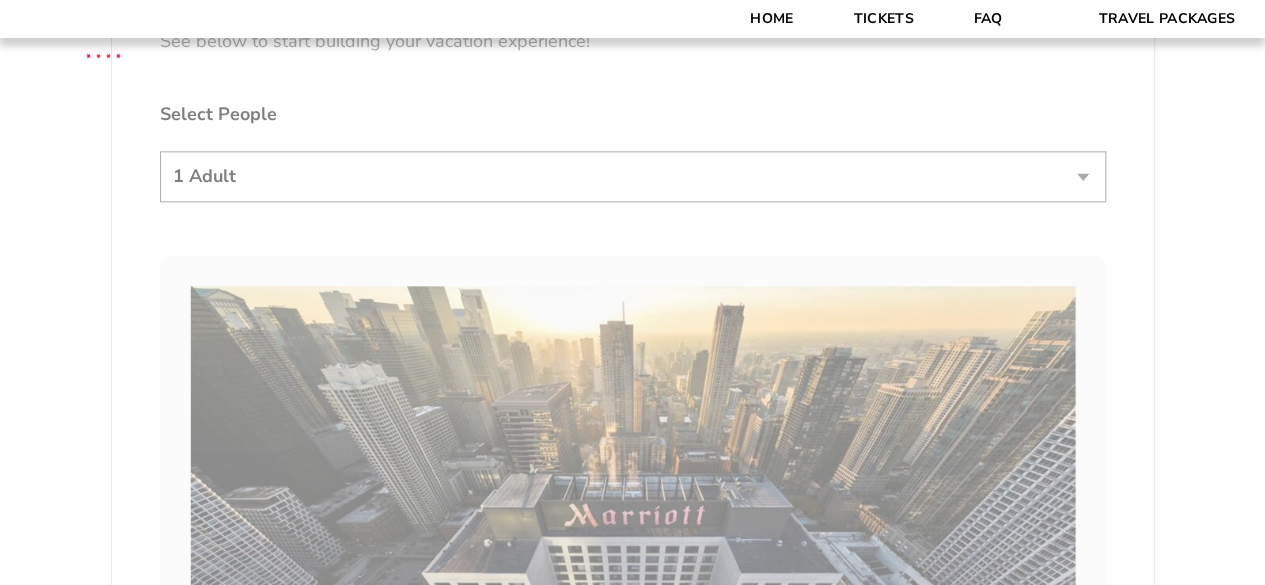 scroll, scrollTop: 1085, scrollLeft: 0, axis: vertical 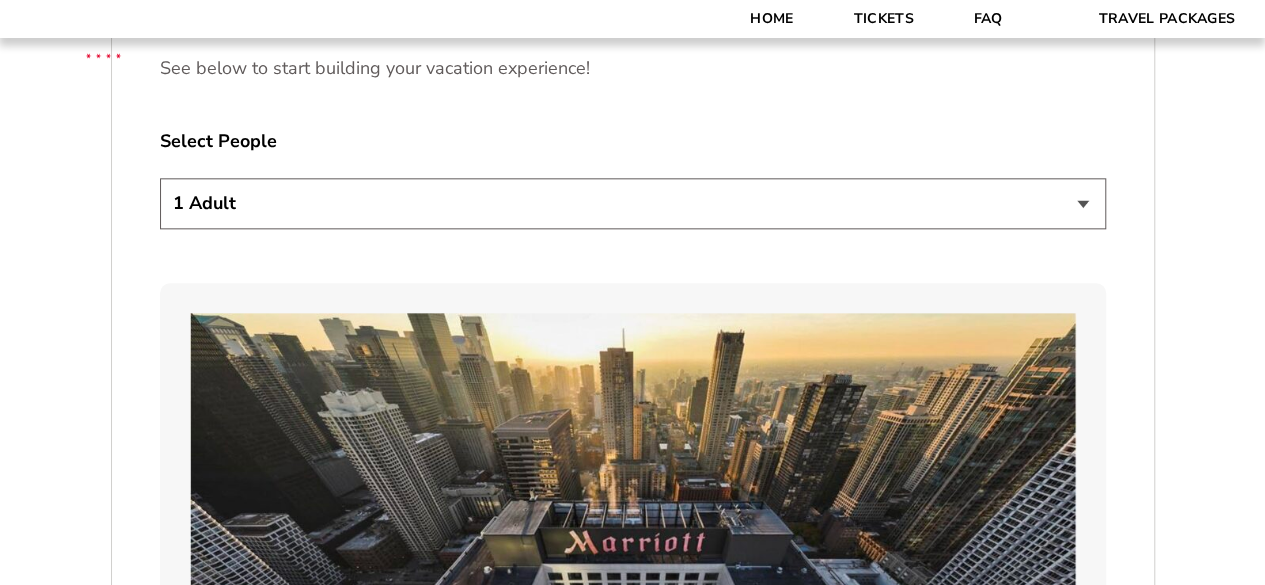 click on "1 Adult
2 Adults
3 Adults
4 Adults
2 Adults + 1 Child
2 Adults + 2 Children
2 Adults + 3 Children" at bounding box center (633, 203) 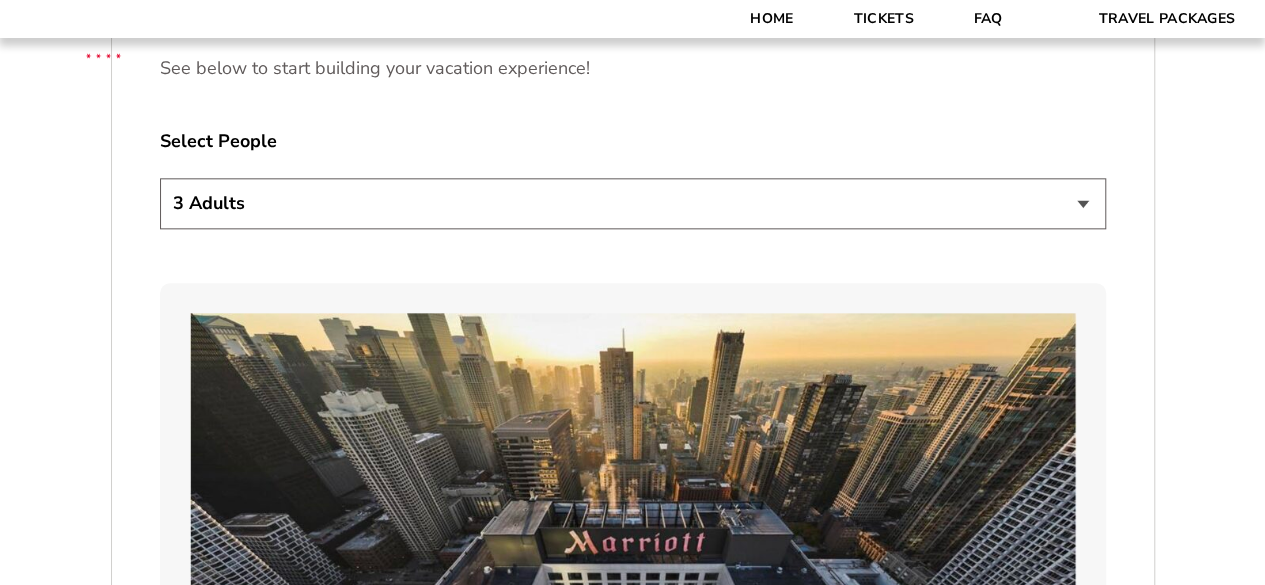 click on "1 Adult
2 Adults
3 Adults
4 Adults
2 Adults + 1 Child
2 Adults + 2 Children
2 Adults + 3 Children" at bounding box center (633, 203) 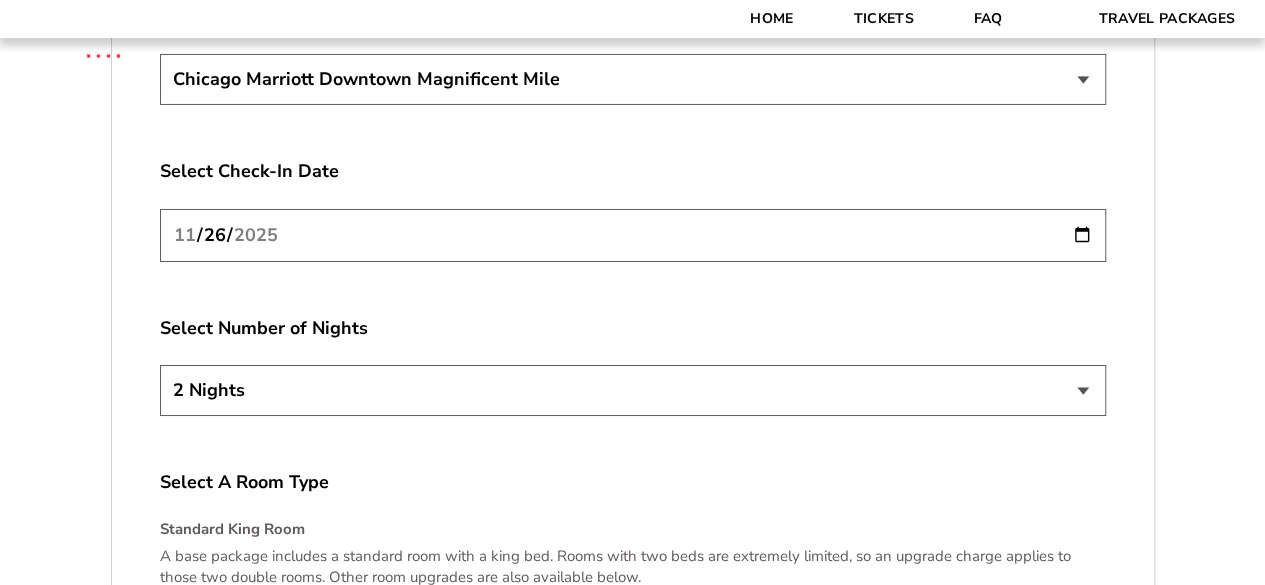 scroll, scrollTop: 3278, scrollLeft: 0, axis: vertical 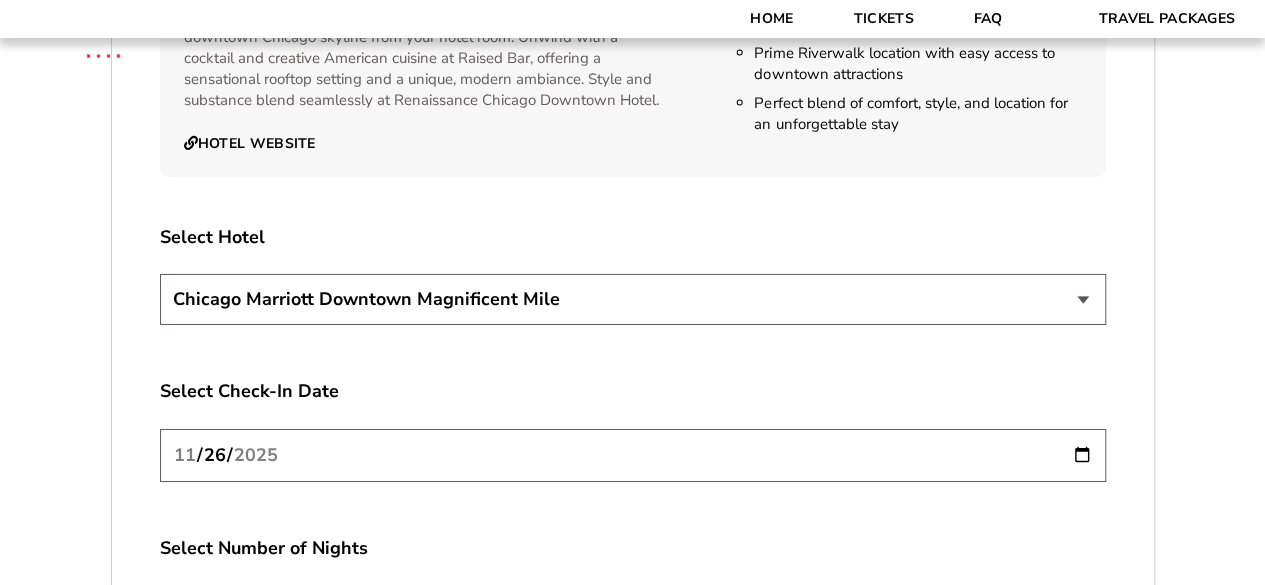 click on "2. Accommodations
We look forward to seeing you in [CITY] for the 2025 CBS Sports Thanksgiving Classic. Please see the details below to start building your custom vacation experience.
Hotel Options
The [ORGANIZATION] [ORGANIZATION] [ORGANIZATION] and the [ORGANIZATION] [ORGANIZATION] [ORGANIZATION] are the official Fan Hotels for the 2025 CBS Sports Thanksgiving Classic. These truly first-class hotel properties are in the heart of downtown [CITY]. It’s the perfect home base for a memorable weekend surrounding the marquee college hoops event on Thanksgiving.
Tailor Your Stay
Note that standard packages range from [DATE] [DAY] to [DATE] [DAY]. You can pick 2-night, 3-night and 4-night packages within that window of dates. There is a 2-night minimum for travel packages.
Game Schedule
[DAY], [DATE]
[ORGANIZATION] vs. [ORGANIZATION] at [TIME]
See below to start building your vacation experience!
Select People
1 Adult 2 Adults 3 Adults" at bounding box center (633, -627) 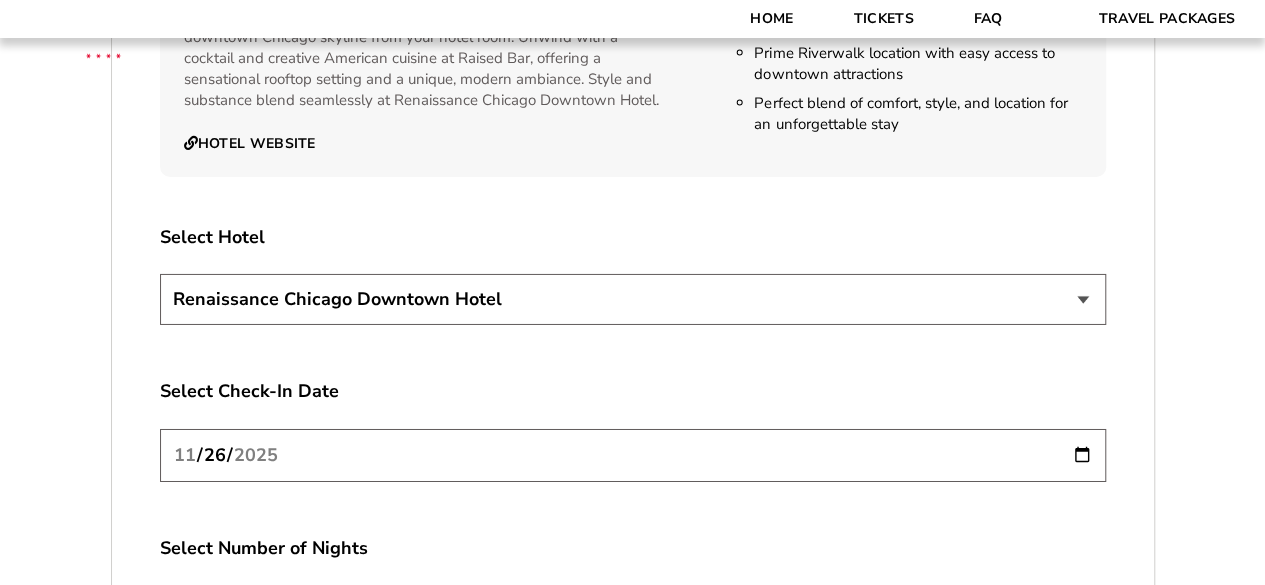 click on "Chicago Marriott Downtown Magnificent Mile Renaissance Chicago Downtown Hotel" at bounding box center [633, 299] 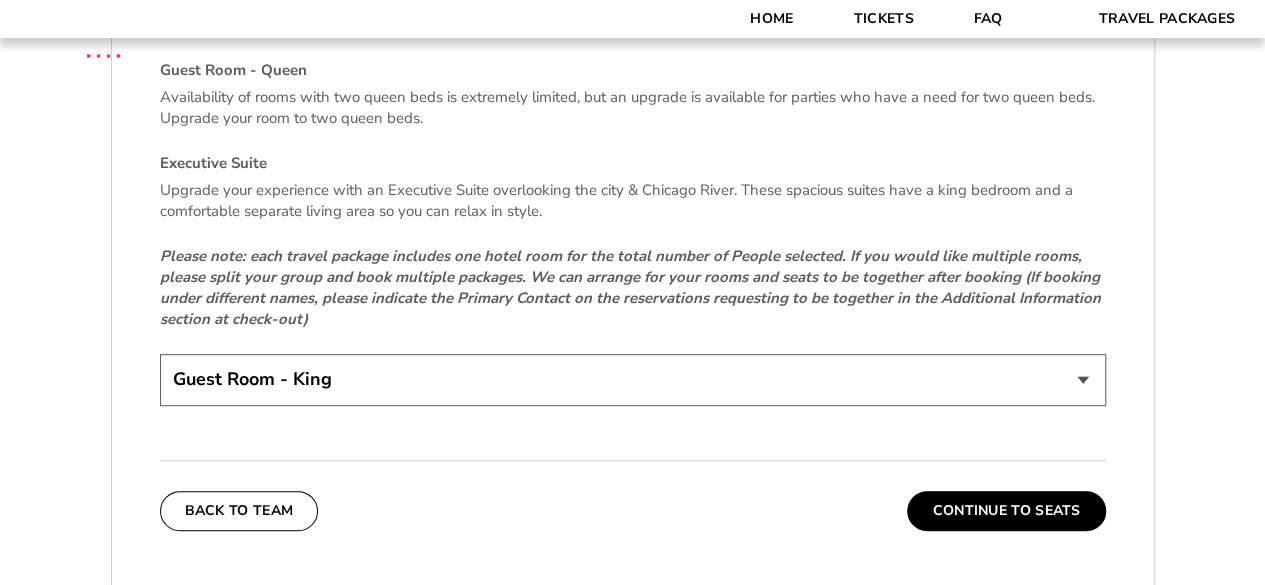 scroll, scrollTop: 4057, scrollLeft: 0, axis: vertical 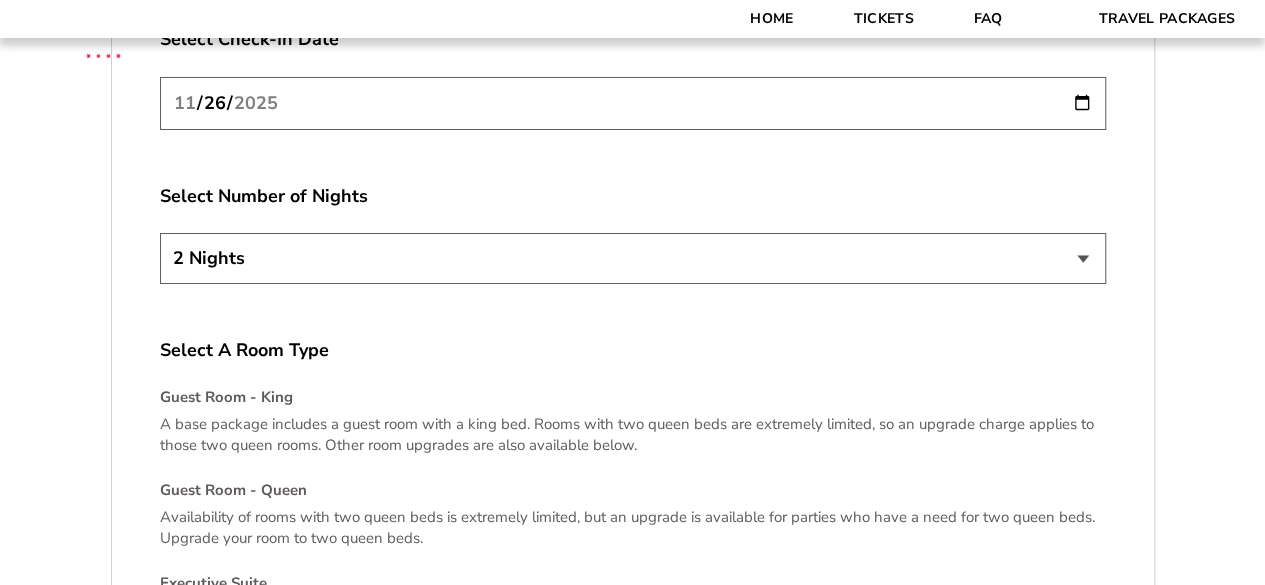 click on "2 Nights
3 Nights
4 Nights" at bounding box center [633, 261] 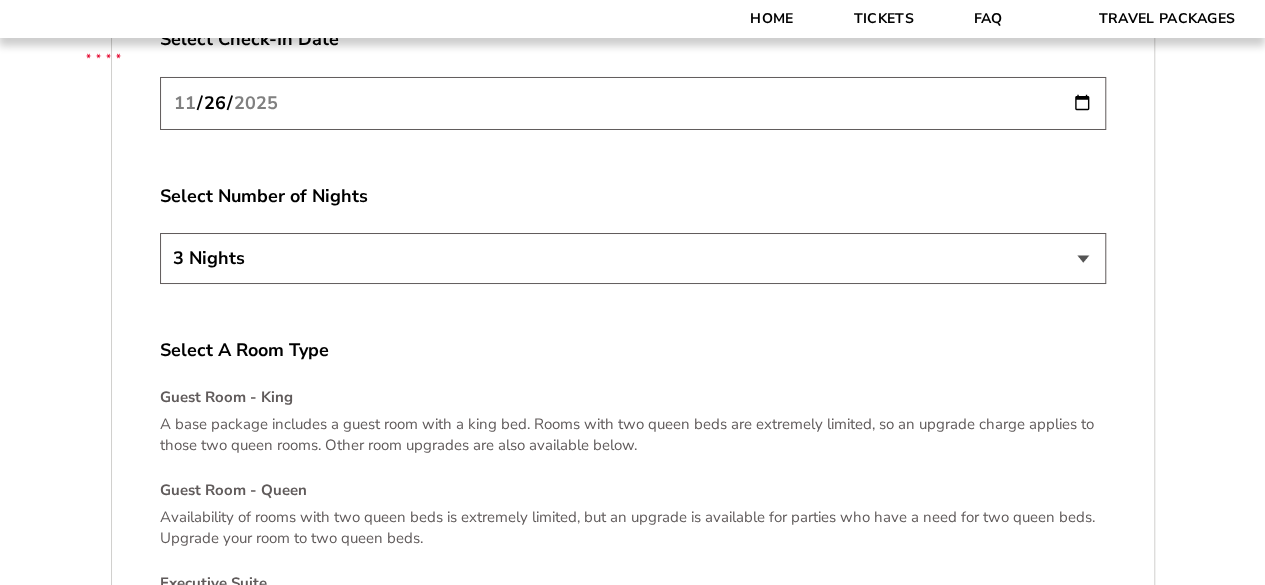 click on "2 Nights
3 Nights
4 Nights" at bounding box center [633, 258] 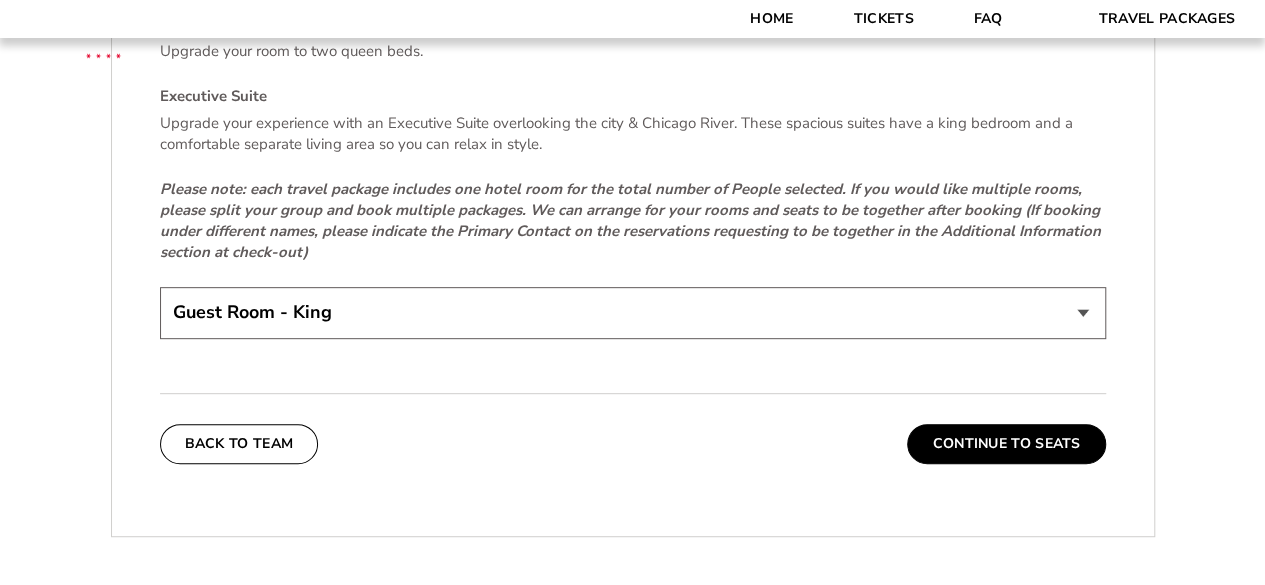 scroll, scrollTop: 4144, scrollLeft: 0, axis: vertical 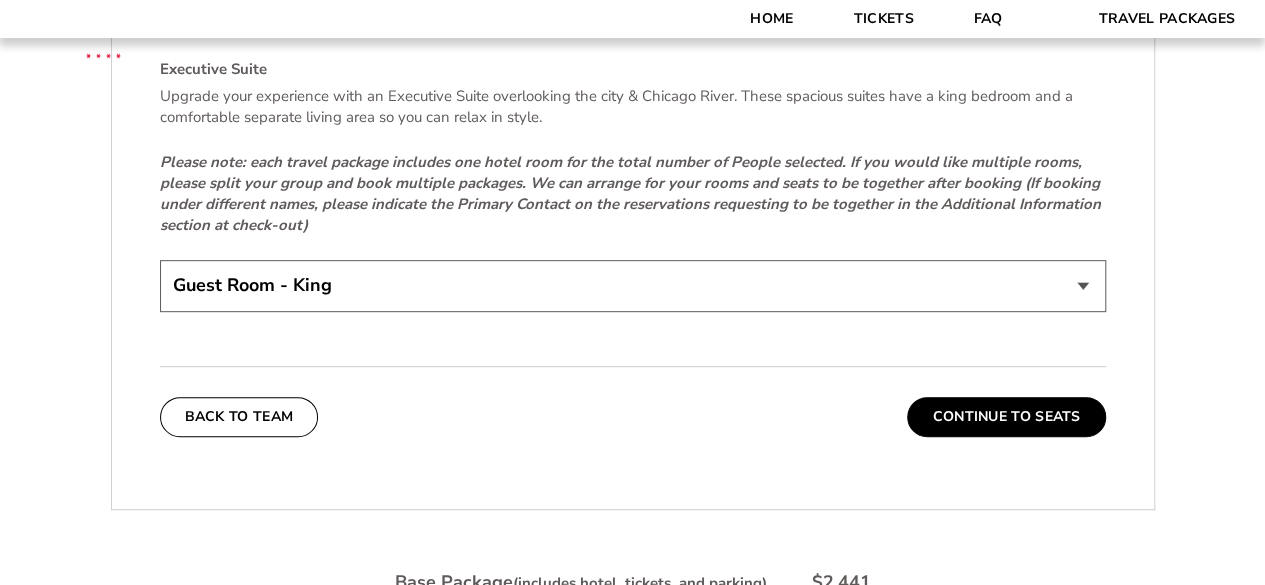 click on "Guest Room - King Guest Room - Queen  (+$95 per night) Executive Suite (+$315 per night)" at bounding box center (633, 285) 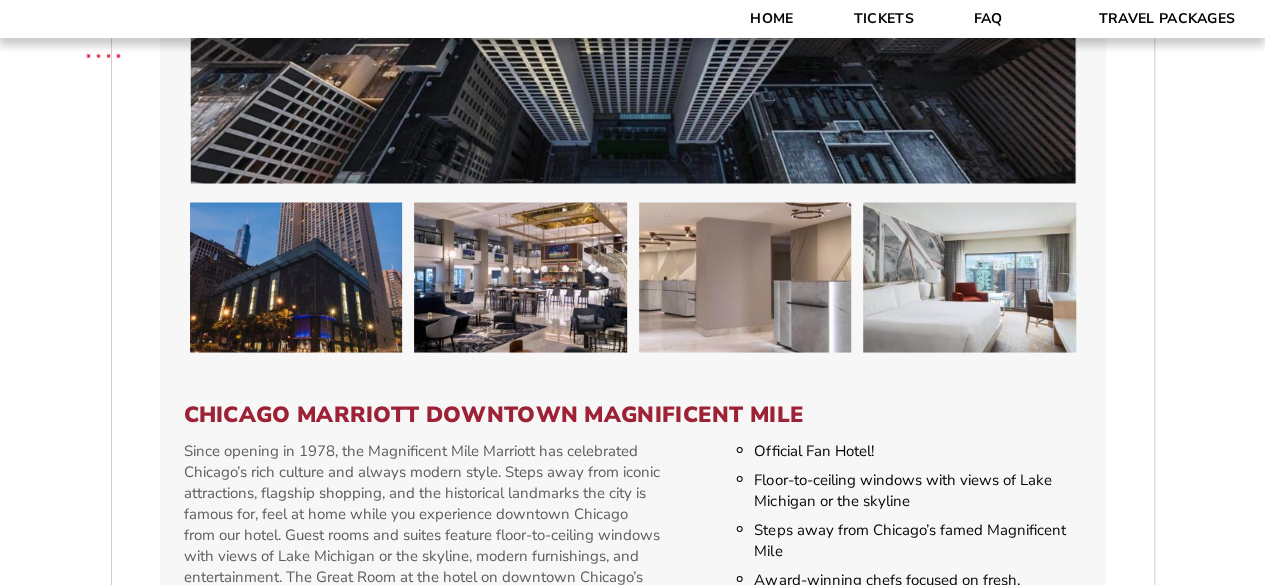 scroll, scrollTop: 1700, scrollLeft: 0, axis: vertical 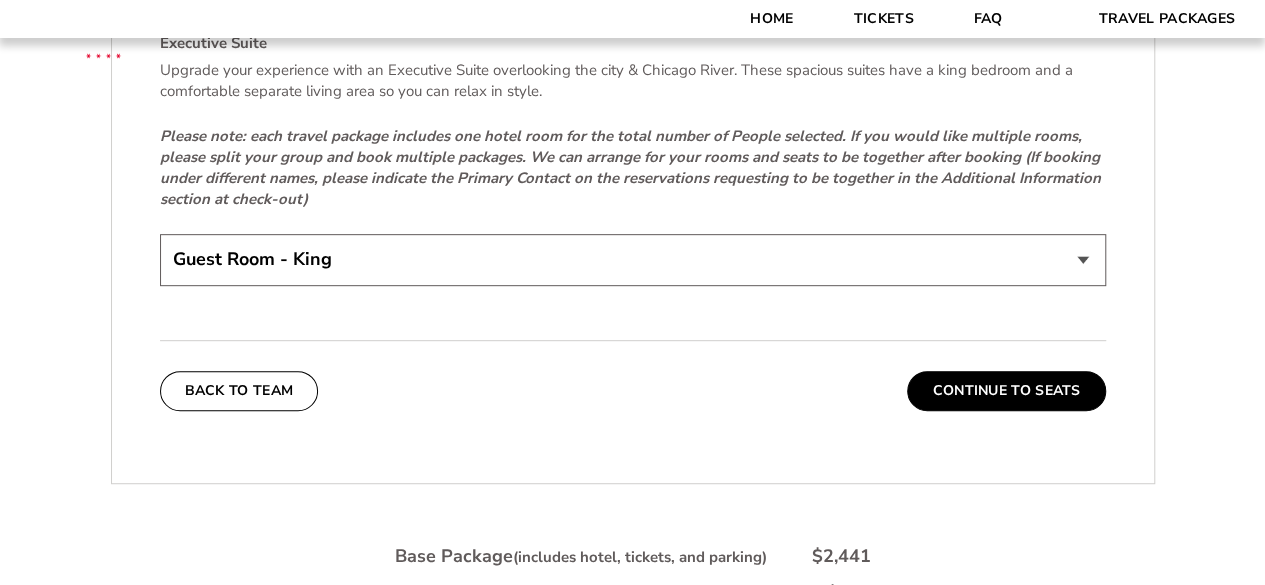 click on "Guest Room - King Guest Room - Queen  (+$95 per night) Executive Suite (+$315 per night)" at bounding box center [633, 259] 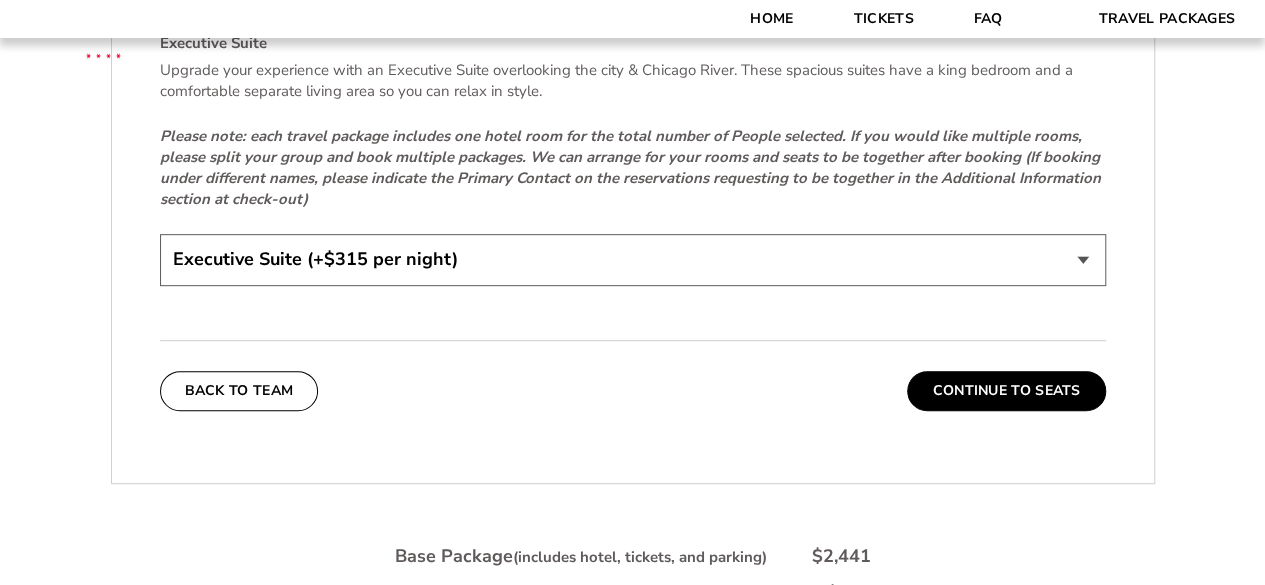 click on "Guest Room - King Guest Room - Queen  (+$95 per night) Executive Suite (+$315 per night)" at bounding box center (633, 259) 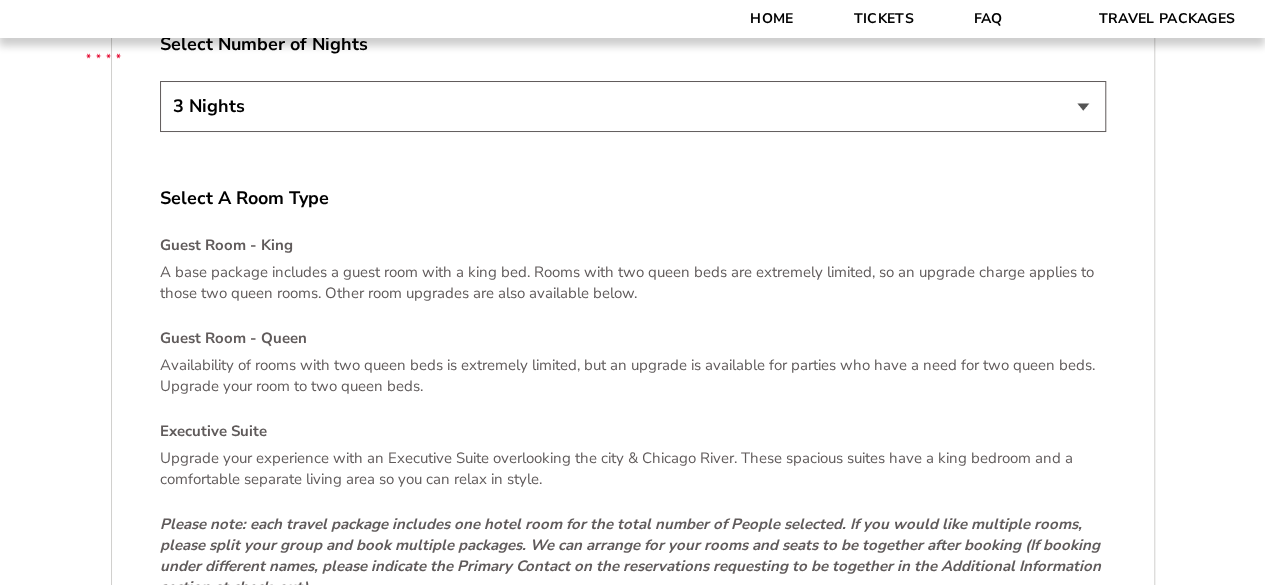 scroll, scrollTop: 3623, scrollLeft: 0, axis: vertical 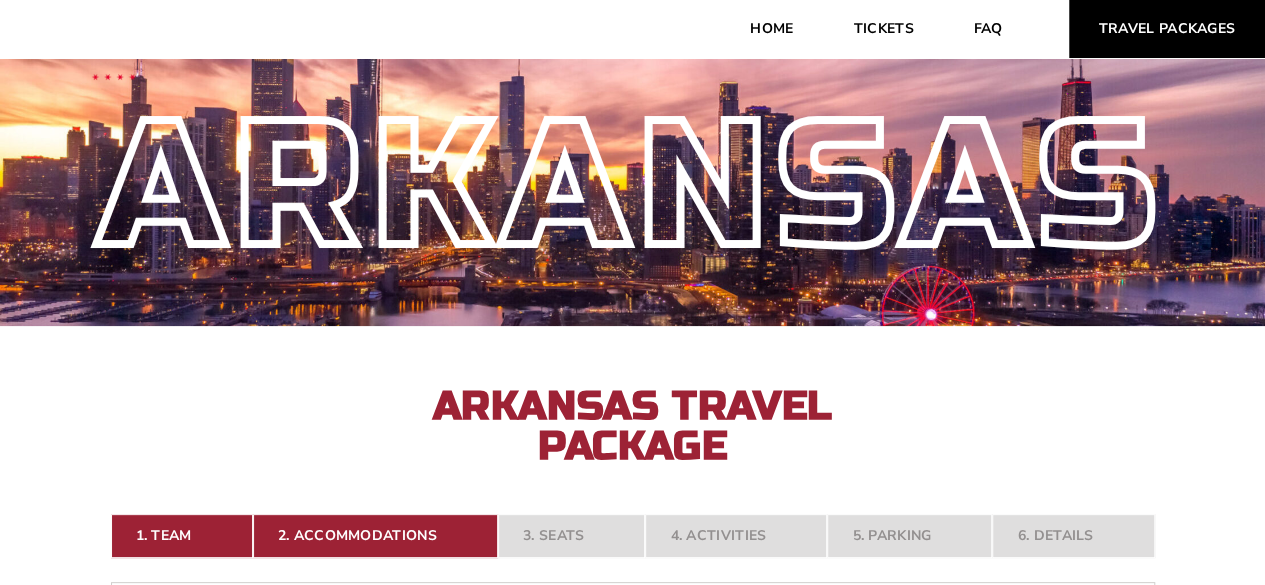 click on "Travel Packages" at bounding box center (1167, 29) 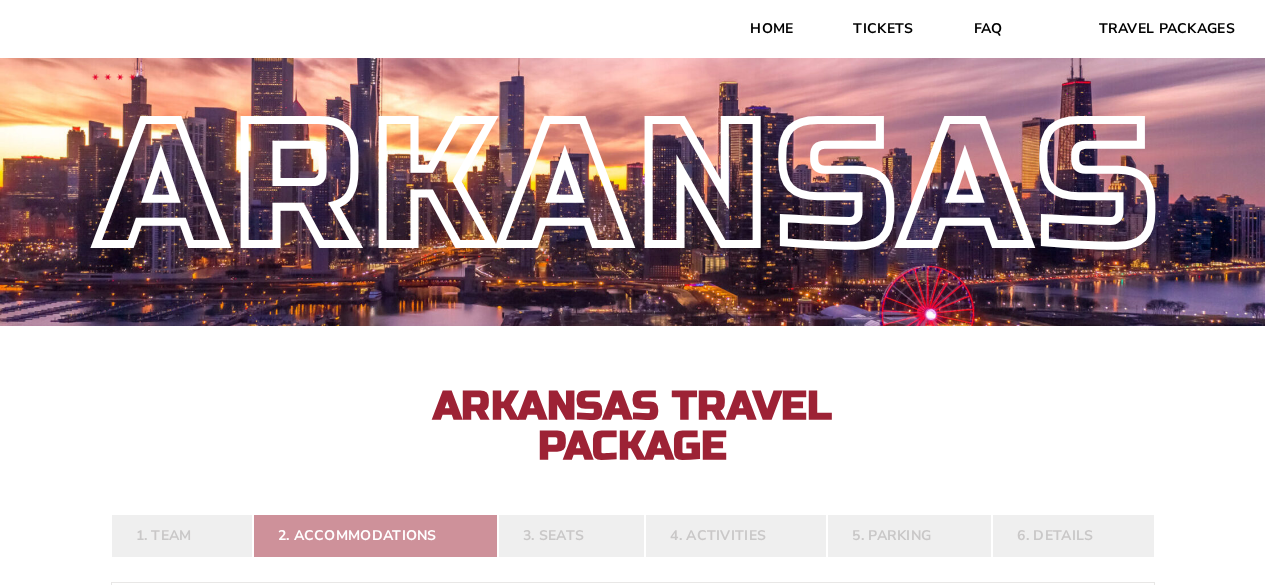scroll, scrollTop: 0, scrollLeft: 0, axis: both 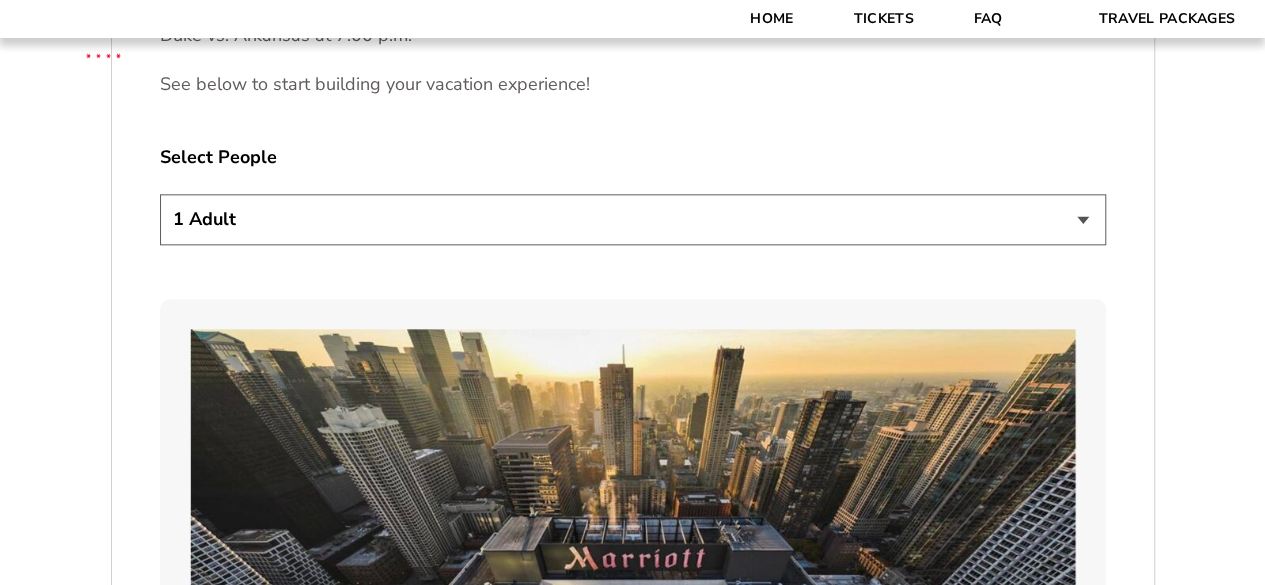click at bounding box center (633, 578) 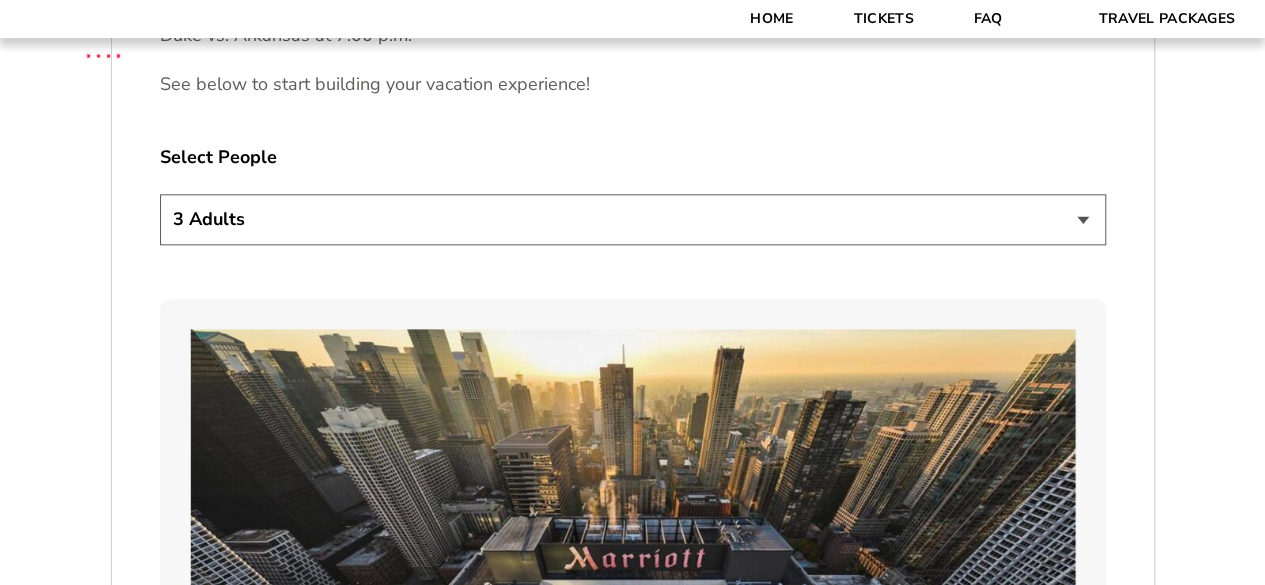 click on "1 Adult
2 Adults
3 Adults
4 Adults
2 Adults + 1 Child
2 Adults + 2 Children
2 Adults + 3 Children" at bounding box center (633, 219) 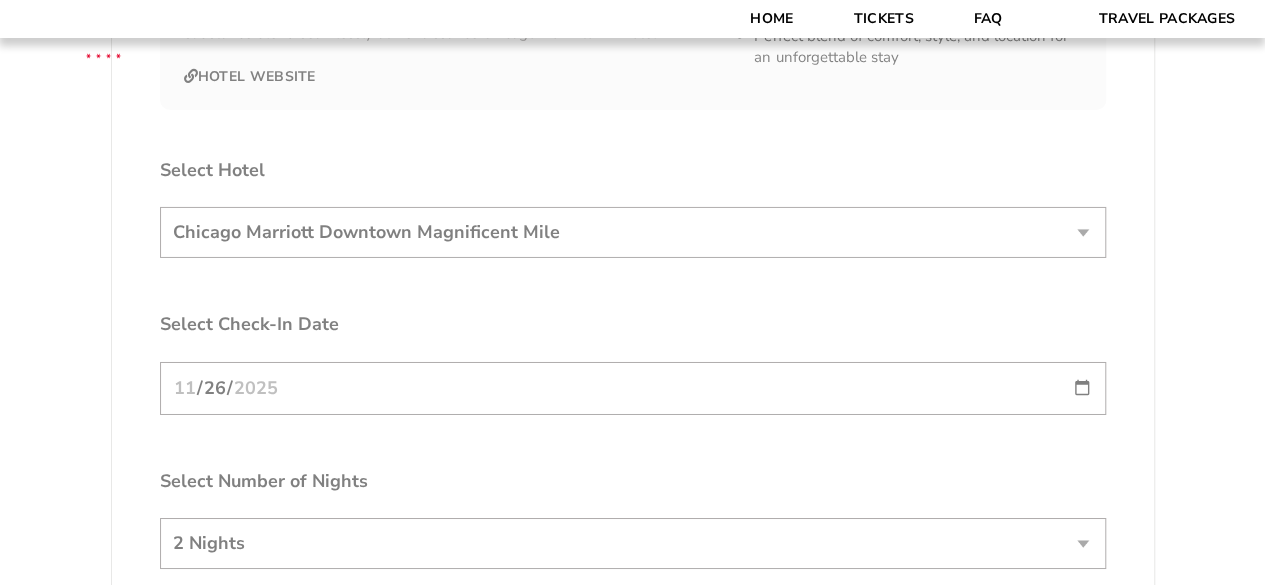scroll, scrollTop: 3338, scrollLeft: 0, axis: vertical 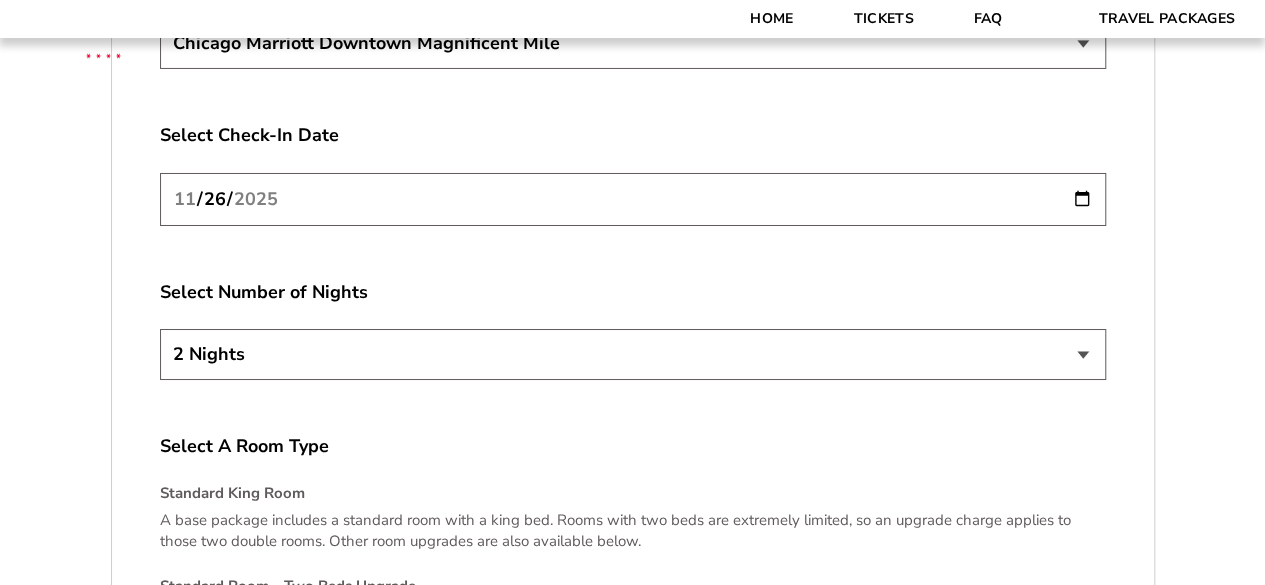 click on "2 Nights
3 Nights
4 Nights" at bounding box center [633, 354] 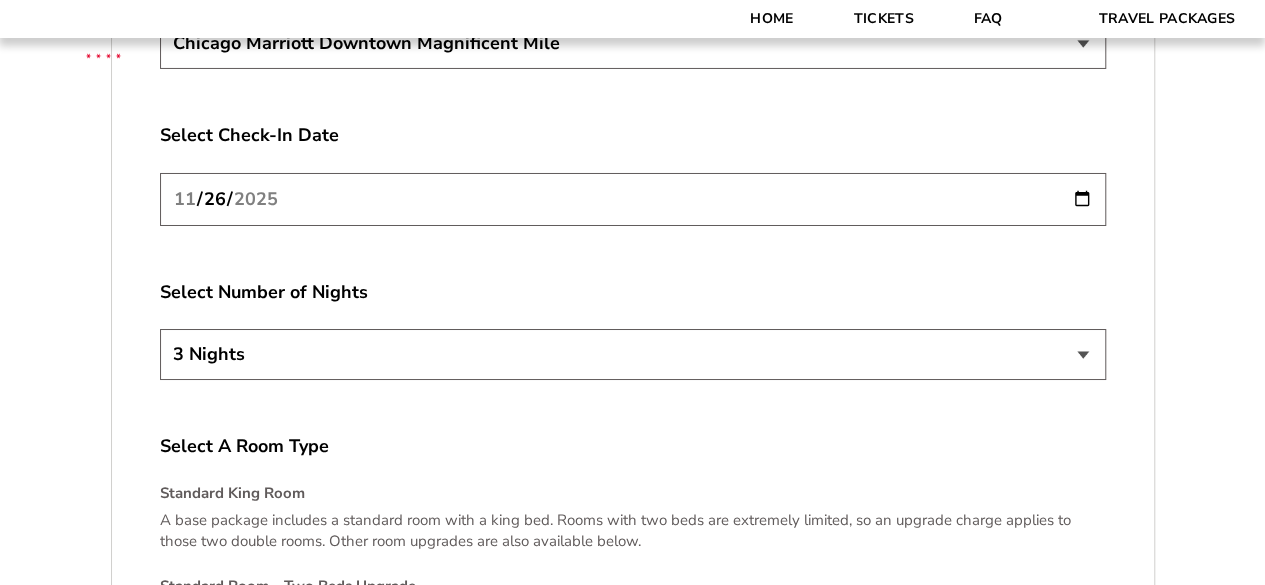 click on "2 Nights
3 Nights
4 Nights" at bounding box center (633, 354) 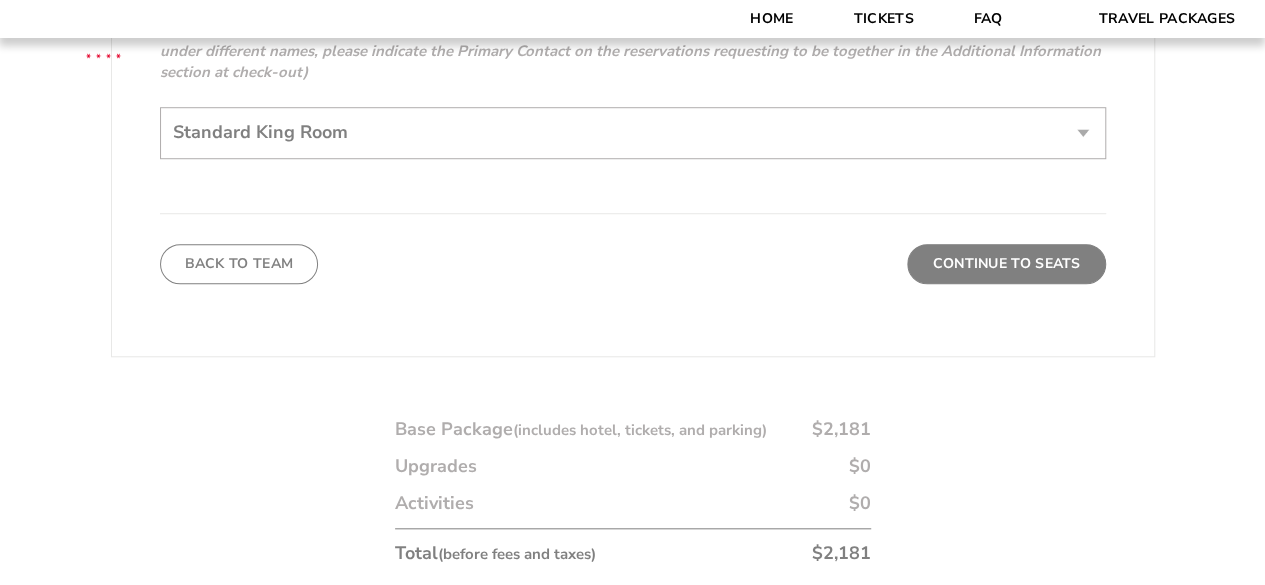 scroll, scrollTop: 4496, scrollLeft: 0, axis: vertical 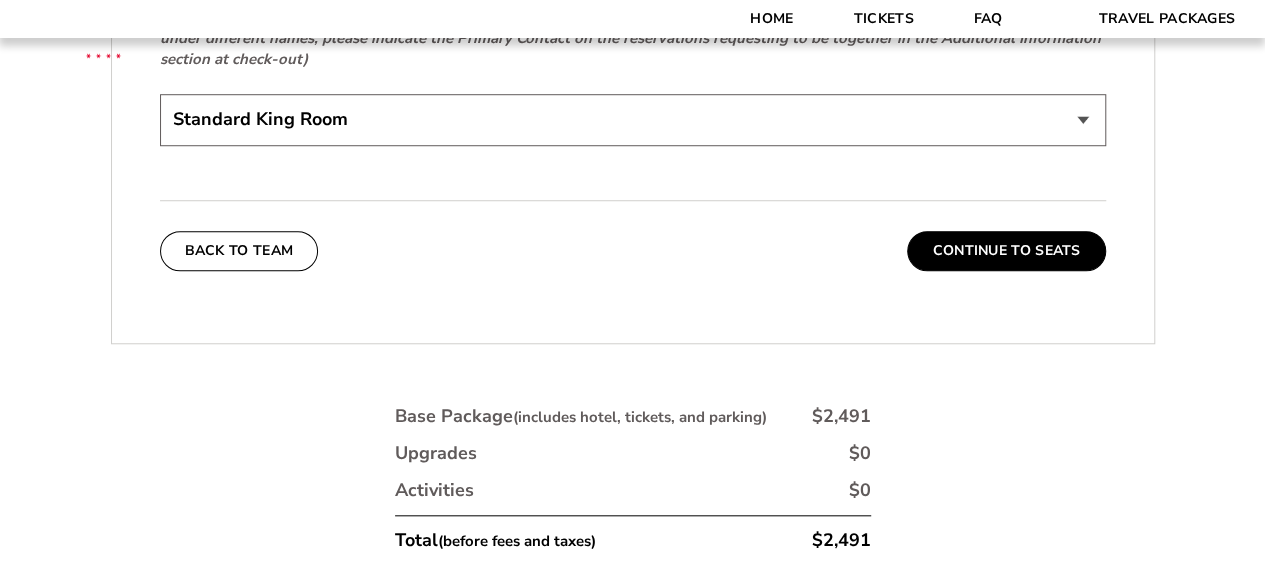 click on "Standard King Room  Standard Room - Two Beds Upgrade (+$30 per night) Deluxe City View King Upgrade (+$50 per night) Deluxe City View - Two Beds Upgrade (+$80 per night) Studio Suite Upgrade (+$185 per night)" at bounding box center (633, 119) 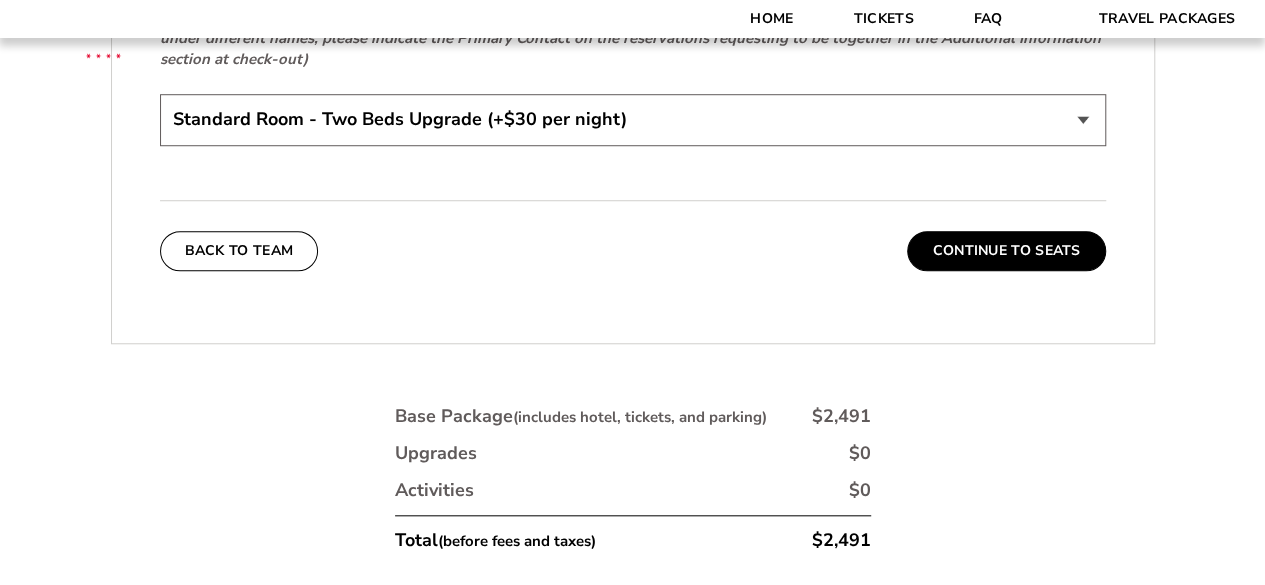 click on "Standard King Room  Standard Room - Two Beds Upgrade (+$30 per night) Deluxe City View King Upgrade (+$50 per night) Deluxe City View - Two Beds Upgrade (+$80 per night) Studio Suite Upgrade (+$185 per night)" at bounding box center (633, 119) 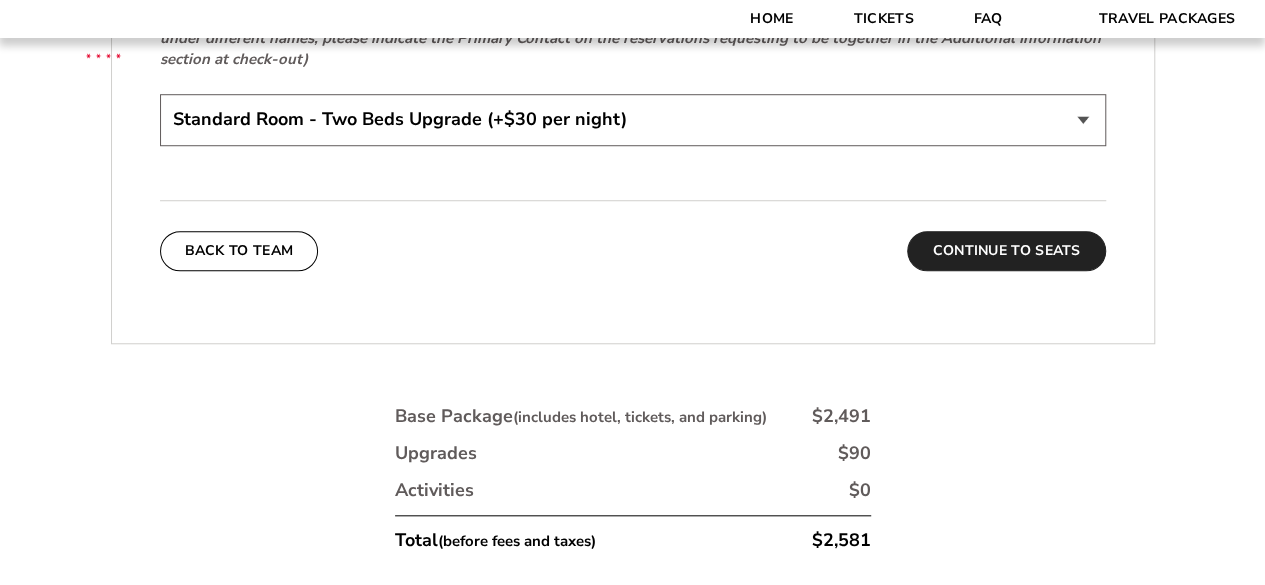 click on "Continue To Seats" at bounding box center [1006, 251] 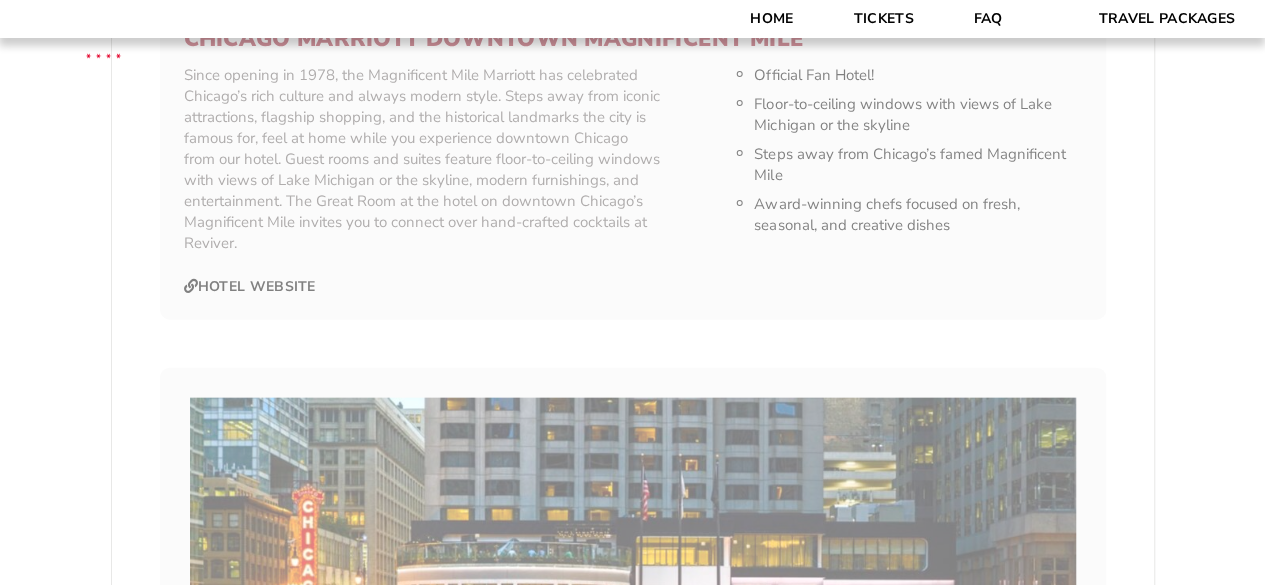 scroll, scrollTop: 276, scrollLeft: 0, axis: vertical 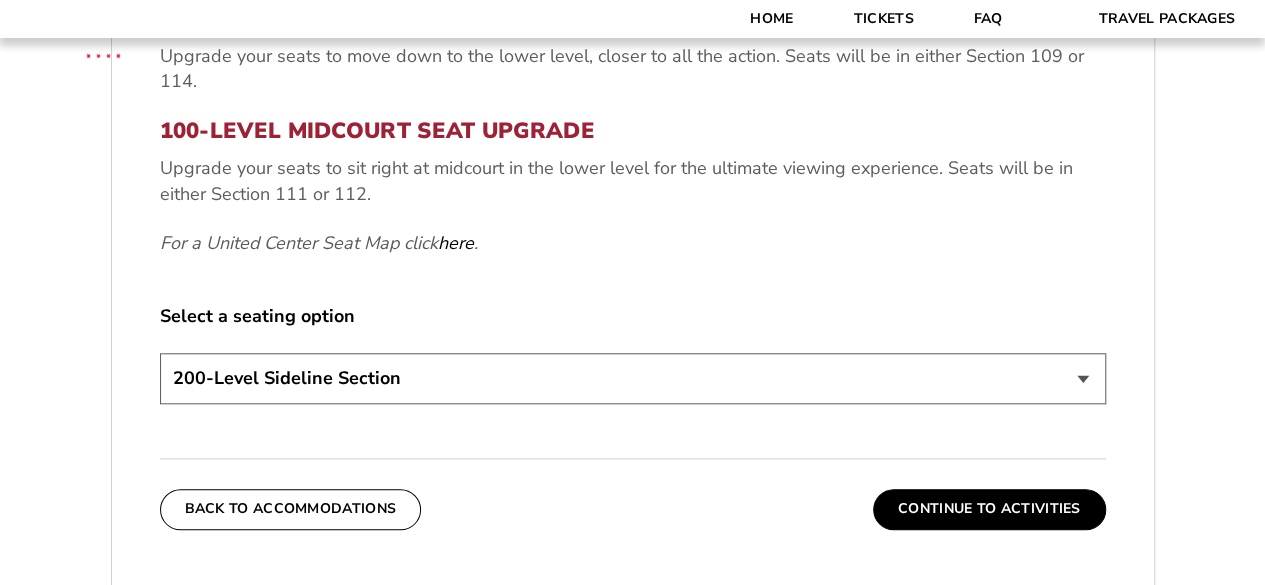 click on "200-Level Sideline Section
100-Level Corner Seat Upgrade (+$80 per person)
100-Level Midcourt Seat Upgrade (+$195 per person)" at bounding box center [633, 378] 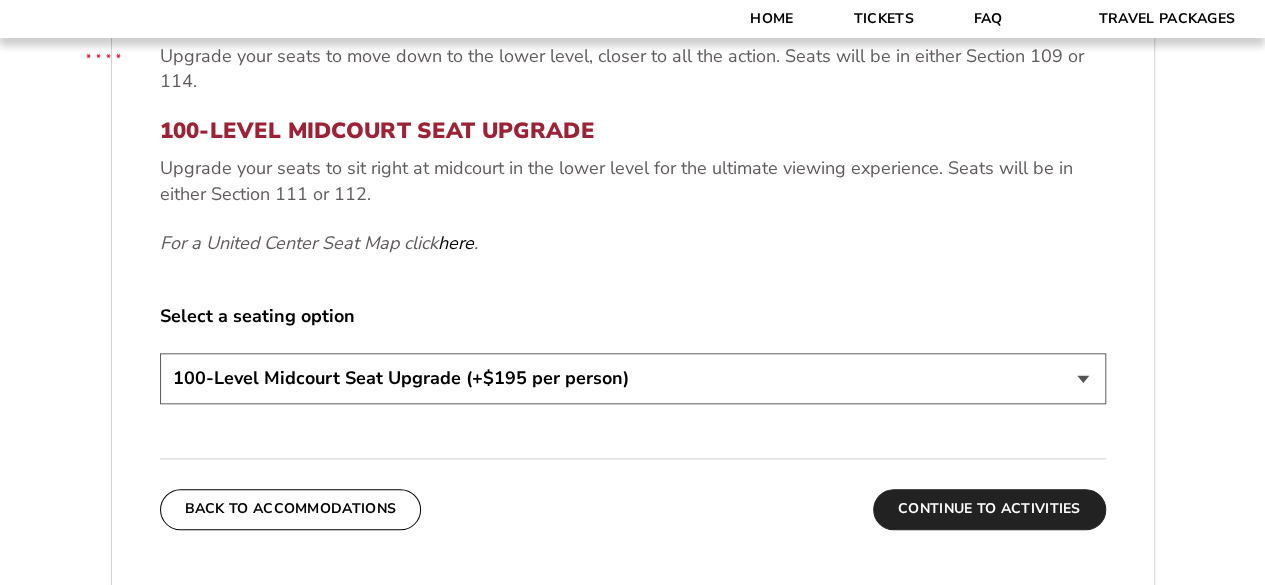 click on "Continue To Activities" at bounding box center (989, 509) 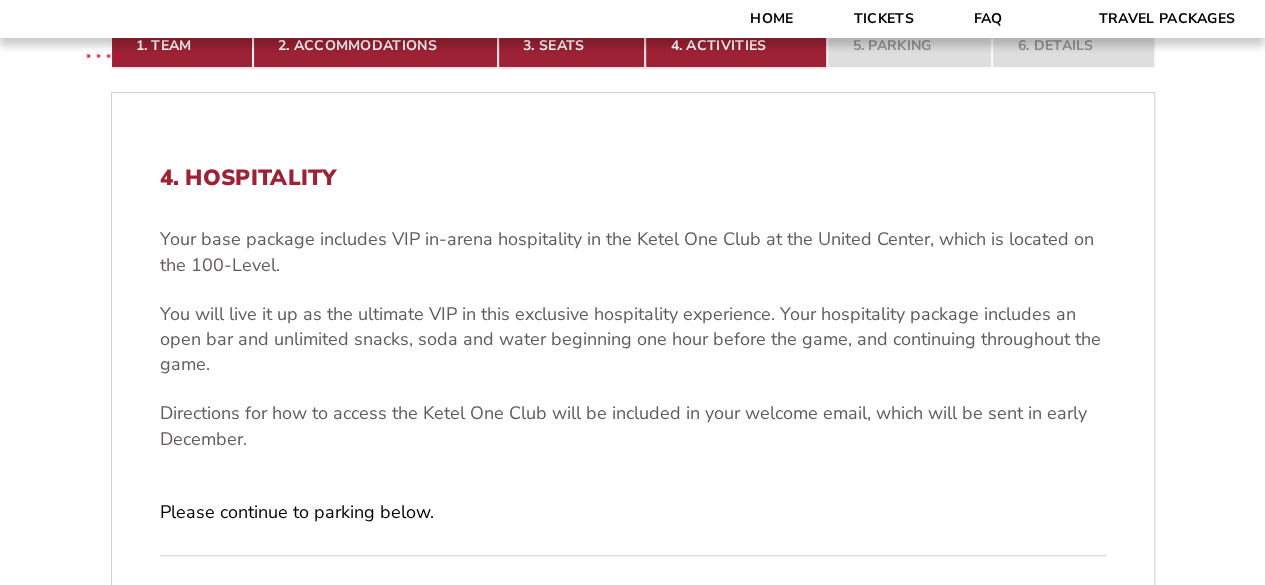scroll, scrollTop: 755, scrollLeft: 0, axis: vertical 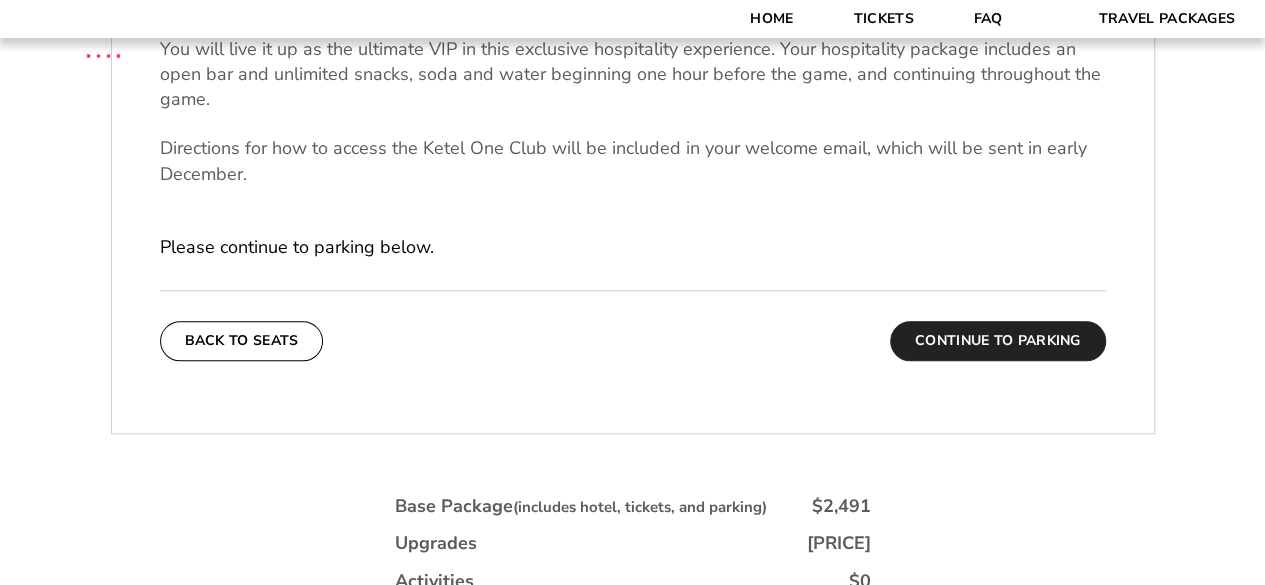click on "Continue To Parking" at bounding box center (998, 341) 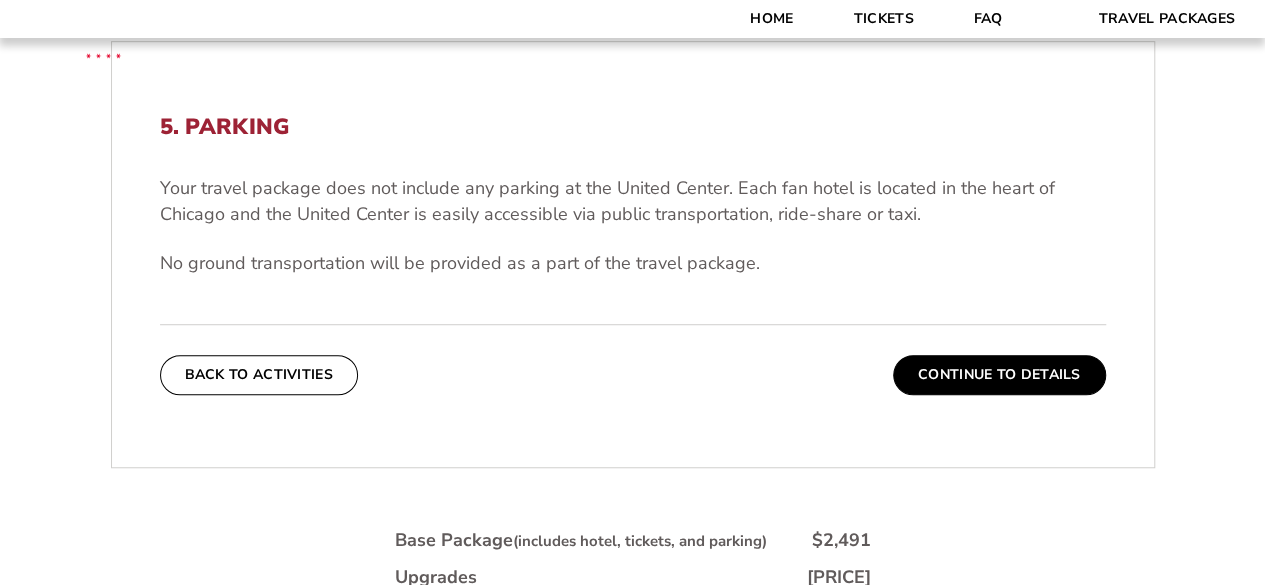 scroll, scrollTop: 574, scrollLeft: 0, axis: vertical 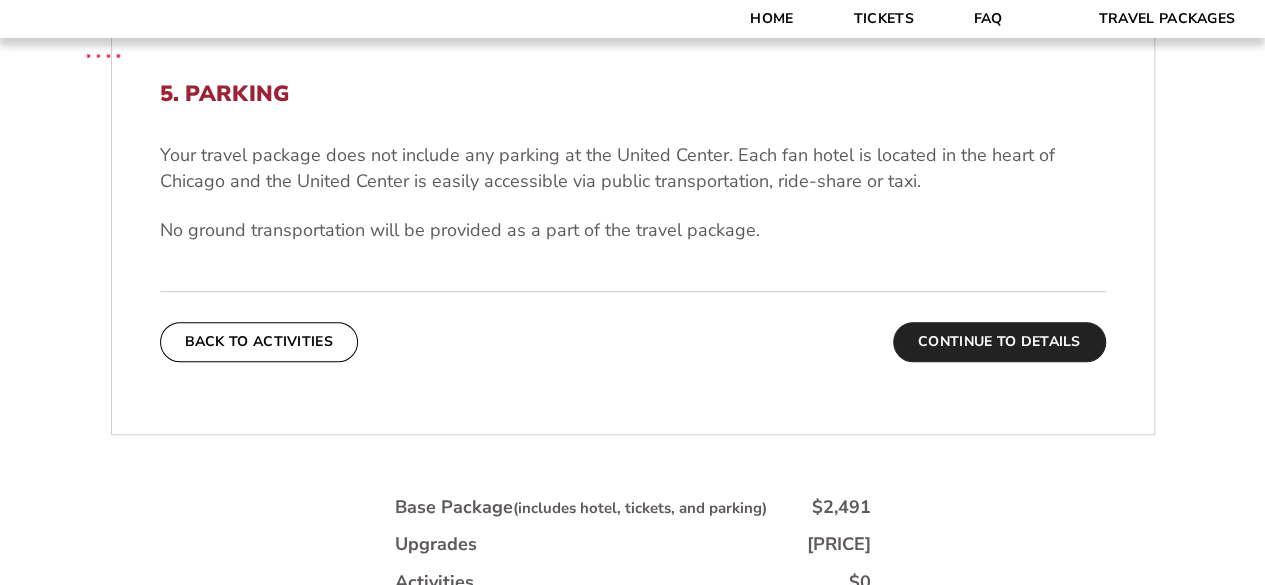 click on "Continue To Details" at bounding box center [999, 342] 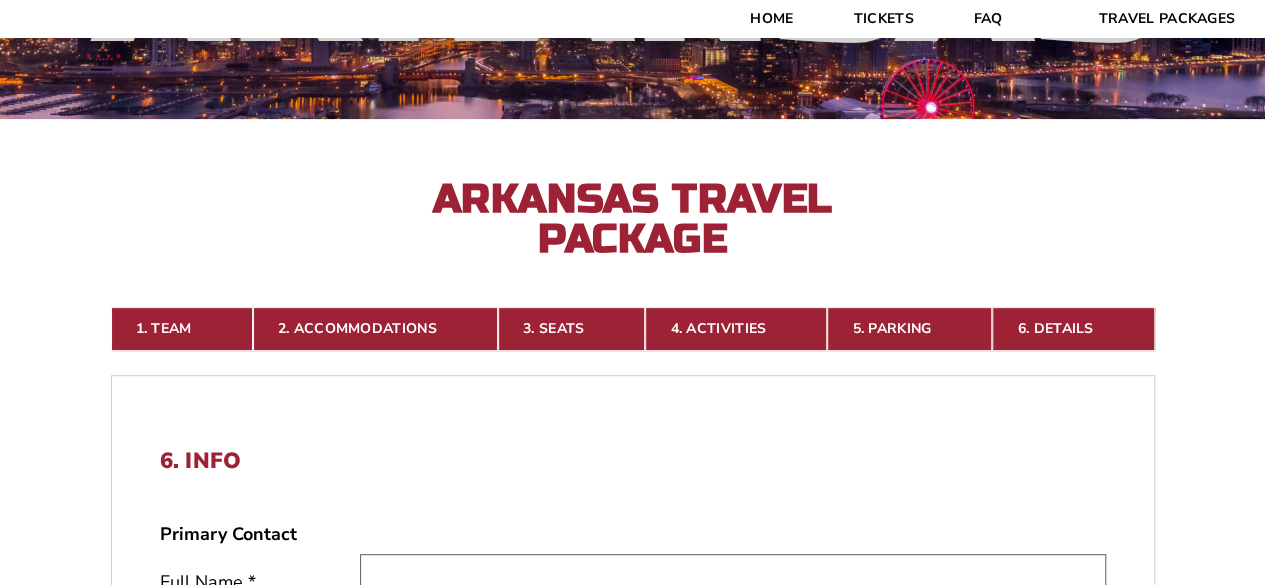 scroll, scrollTop: 0, scrollLeft: 0, axis: both 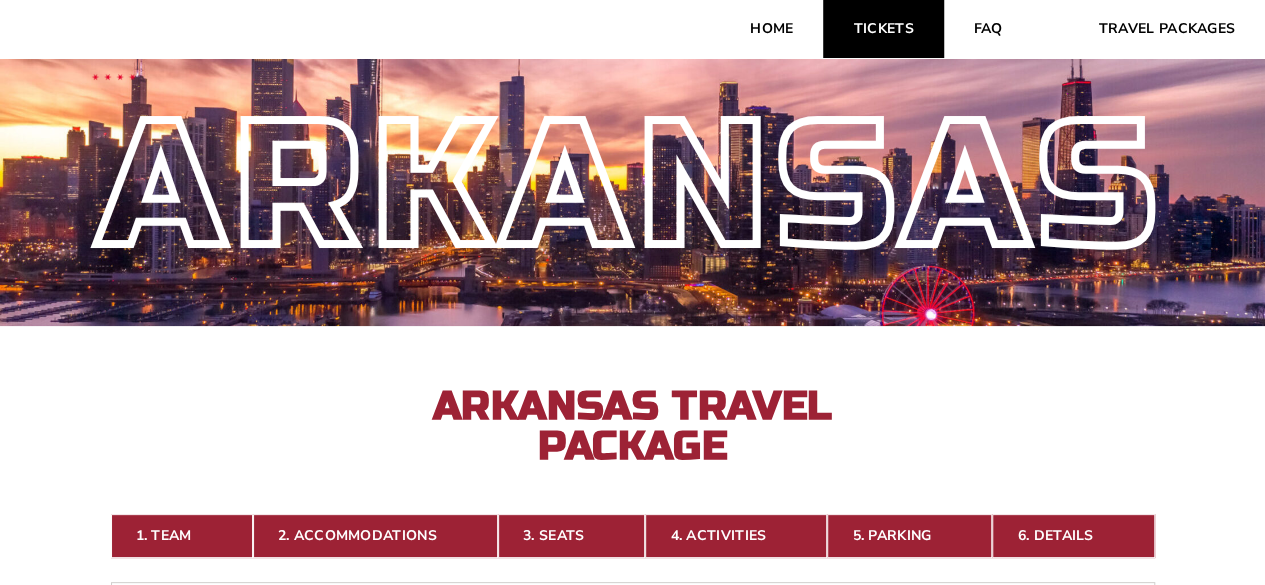 click on "Tickets" at bounding box center [883, 29] 